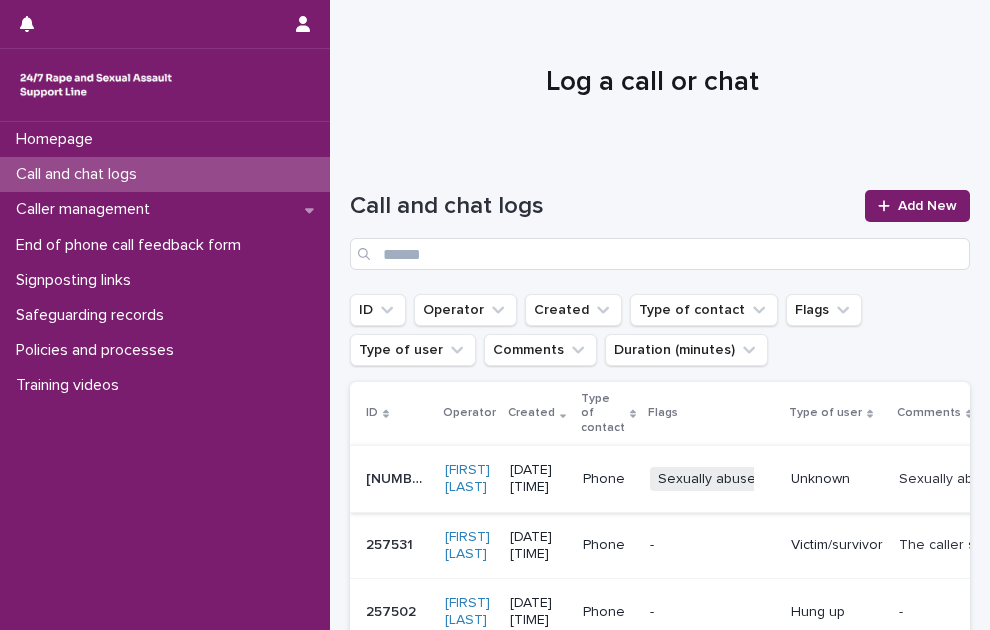 scroll, scrollTop: 0, scrollLeft: 0, axis: both 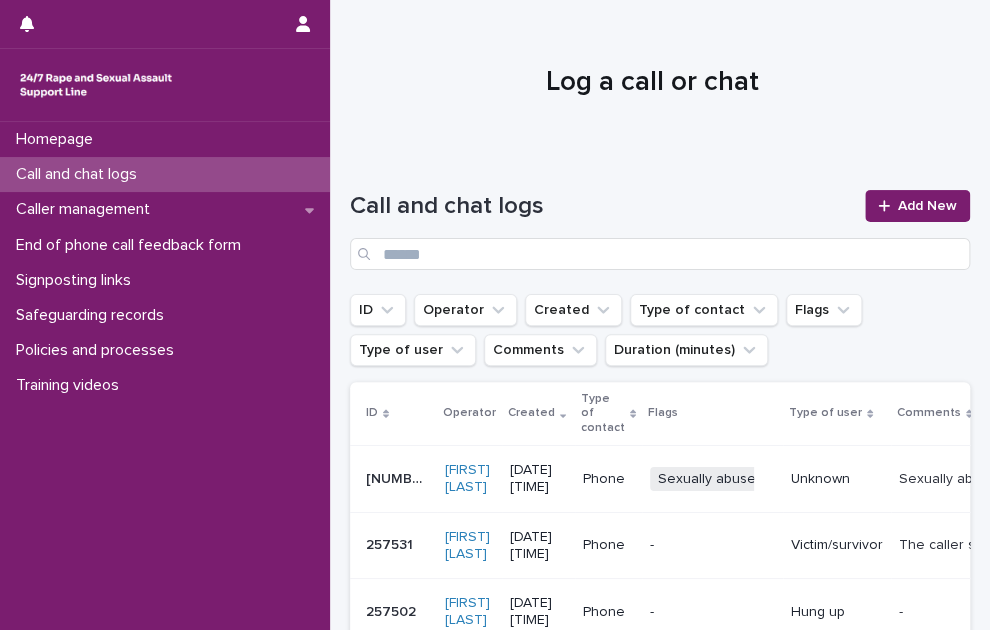 click on "Call and chat logs" at bounding box center [165, 174] 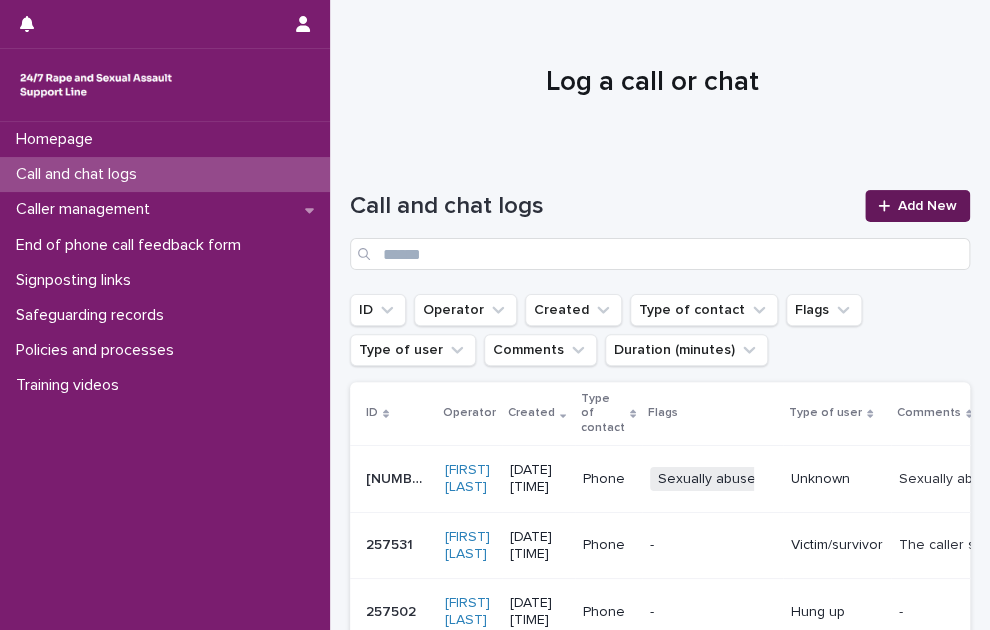 click on "Add New" at bounding box center [927, 206] 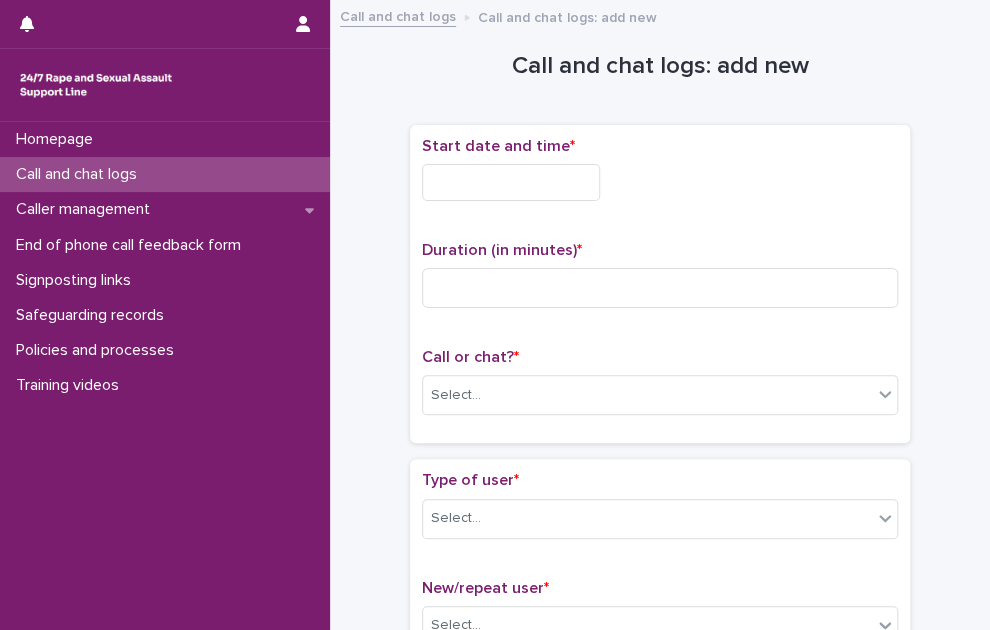 click at bounding box center (511, 182) 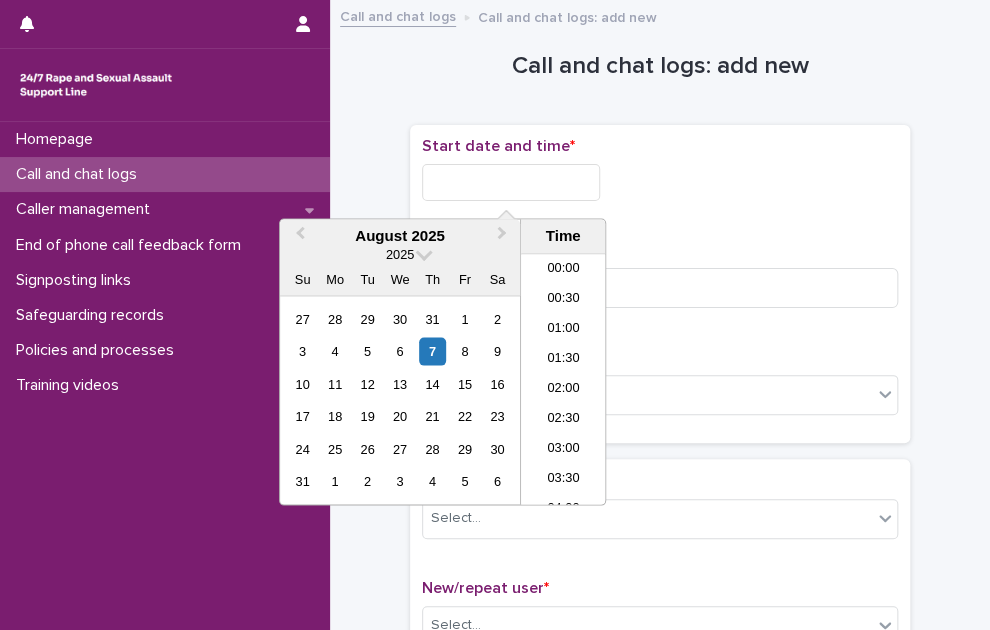 scroll, scrollTop: 940, scrollLeft: 0, axis: vertical 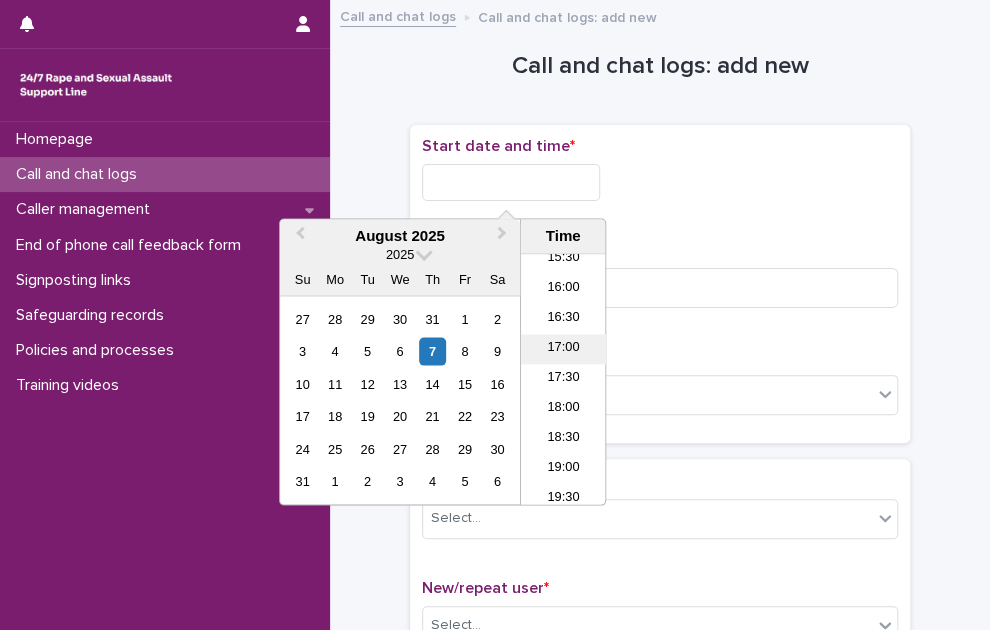 click on "17:00" at bounding box center (563, 350) 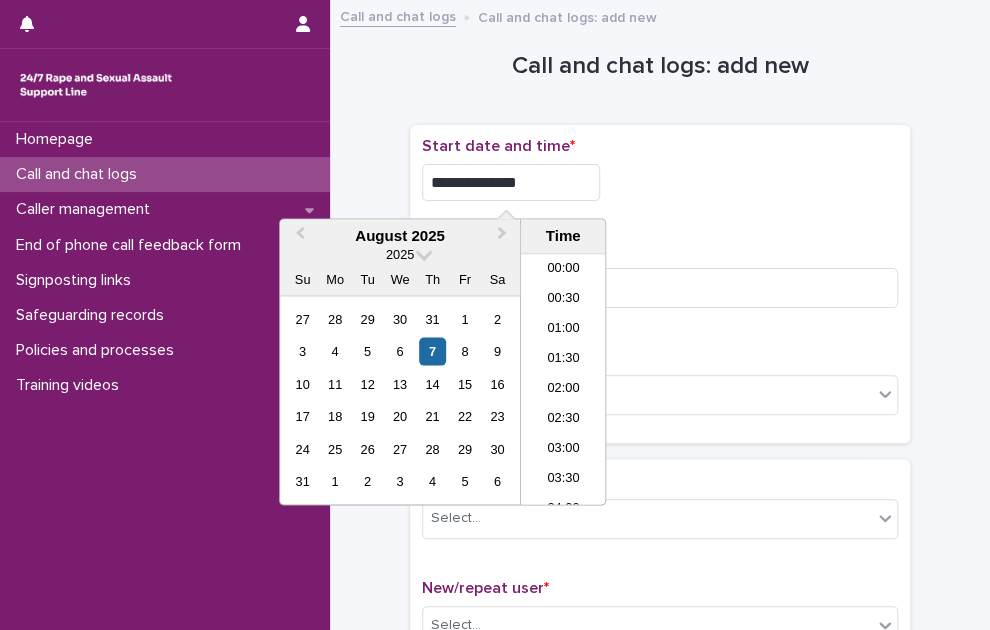 click on "**********" at bounding box center (511, 182) 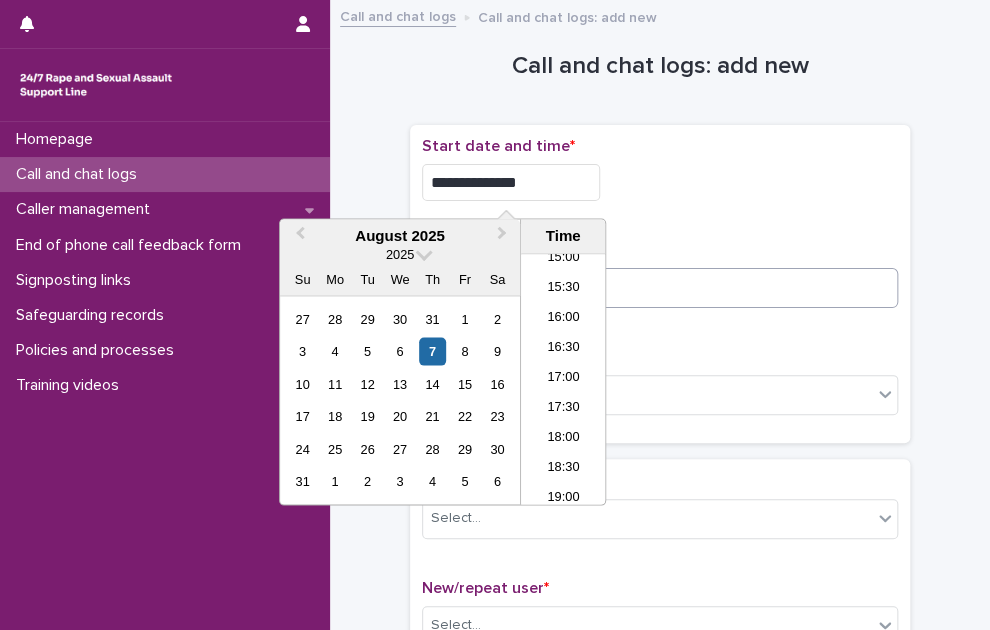 type on "**********" 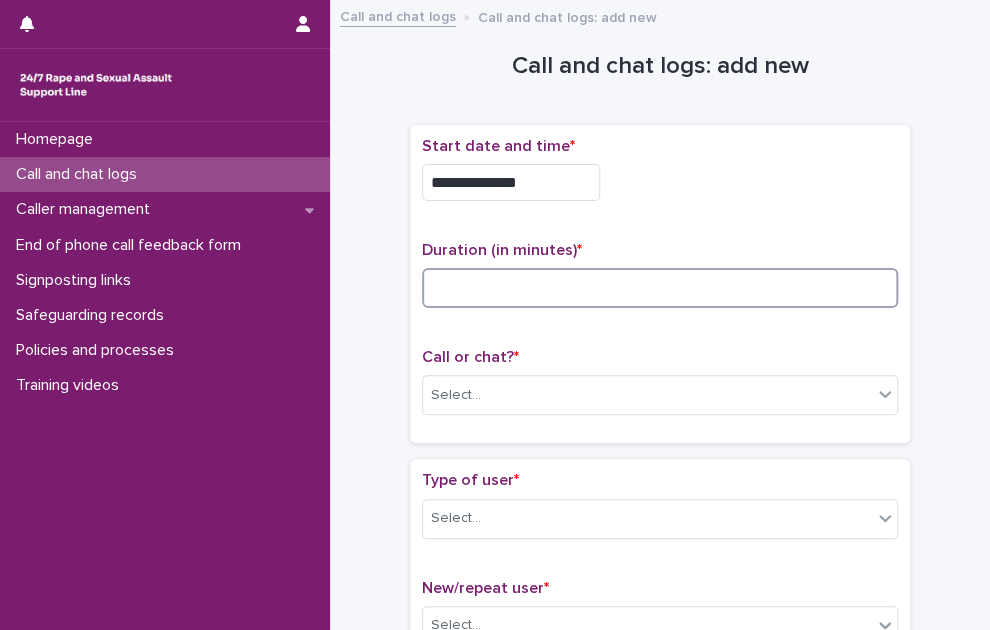 click at bounding box center (660, 288) 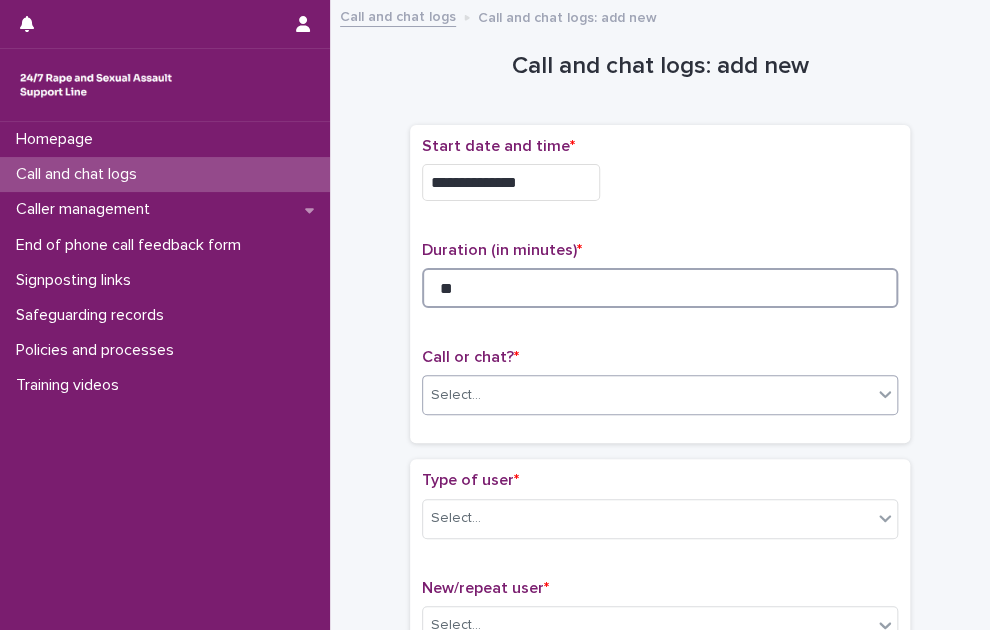 type on "**" 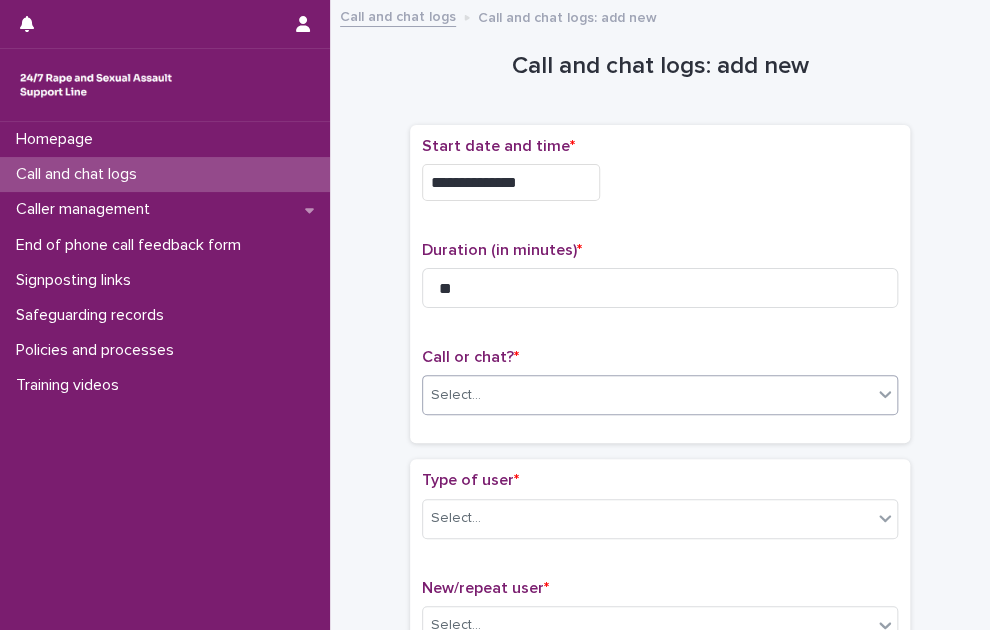 click on "Select..." at bounding box center [456, 395] 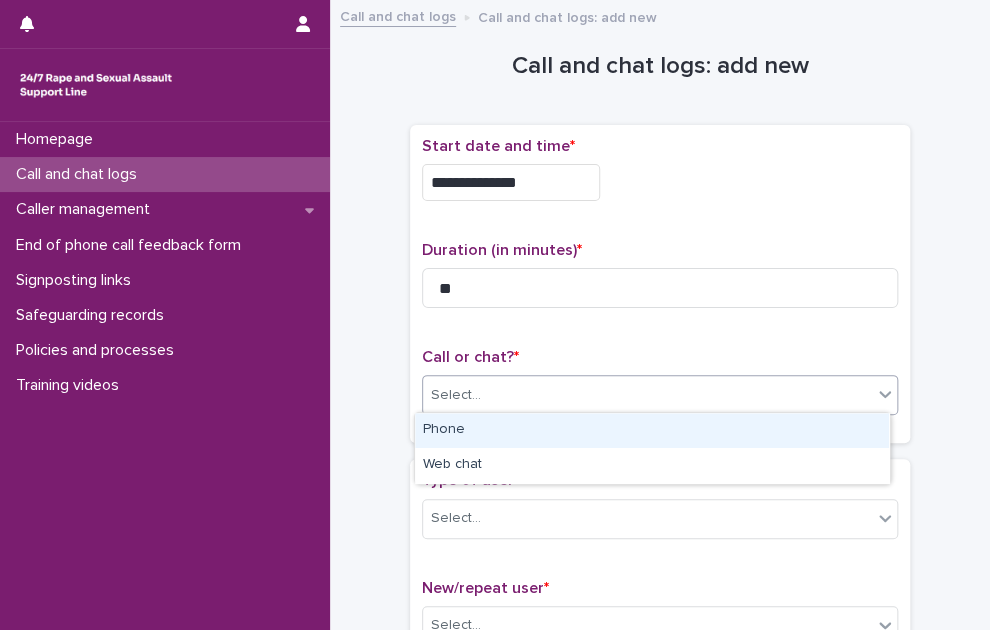 click on "Phone" at bounding box center [652, 430] 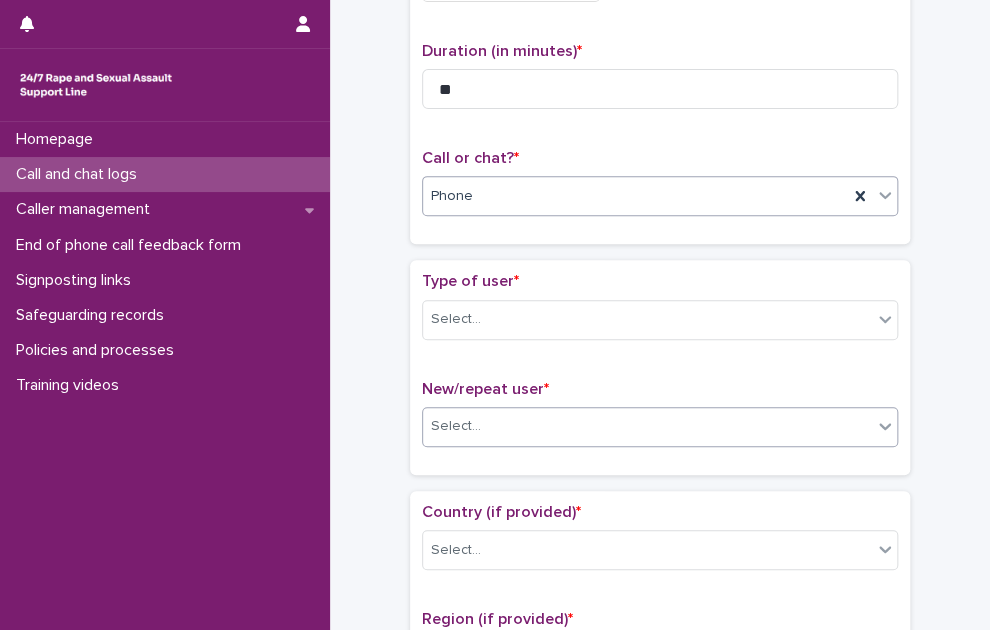 scroll, scrollTop: 200, scrollLeft: 0, axis: vertical 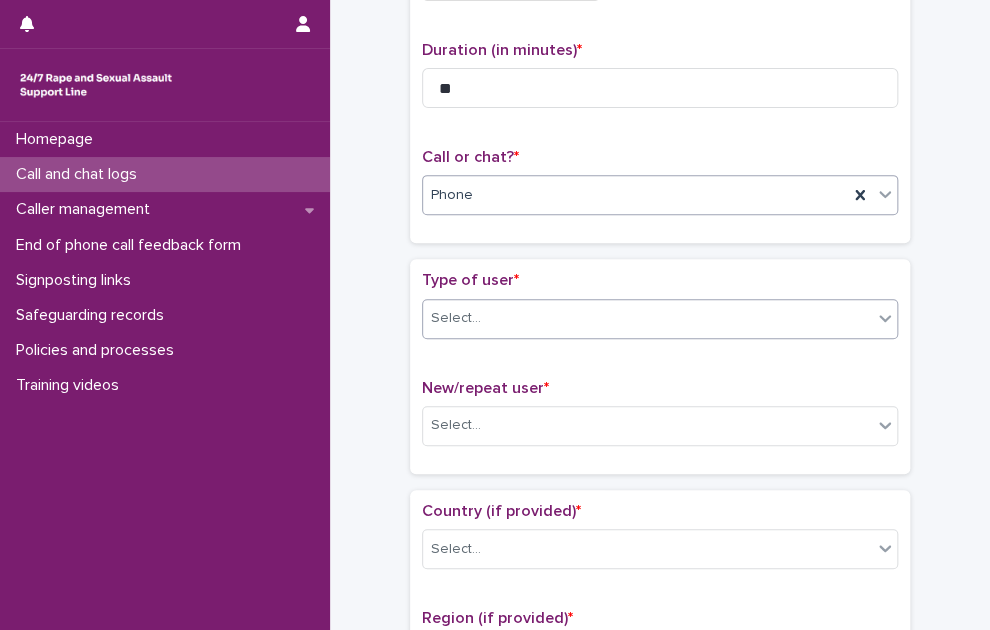 click on "Select..." at bounding box center (647, 318) 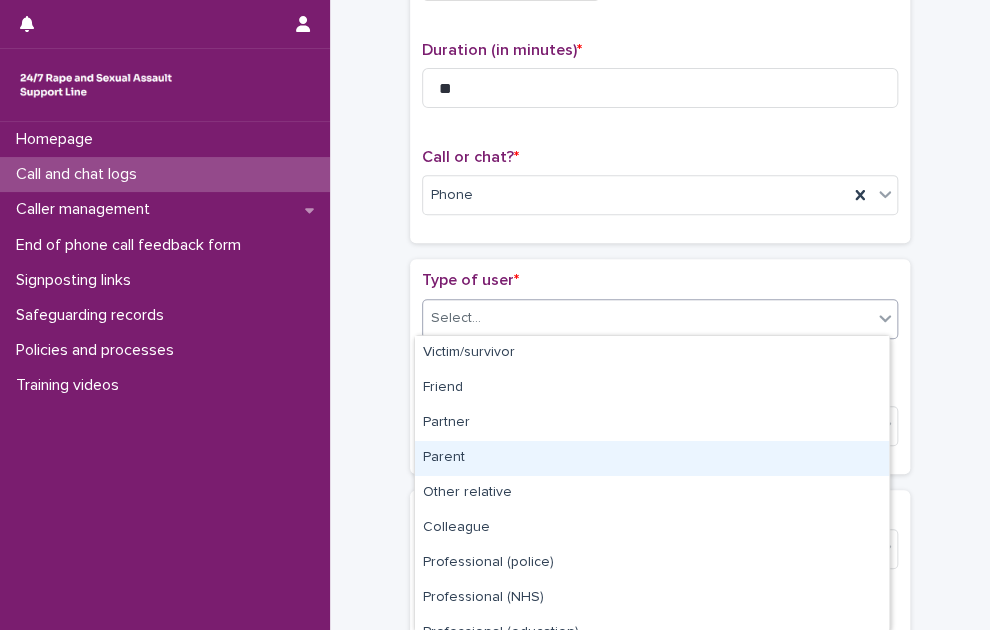 click on "Parent" at bounding box center (652, 458) 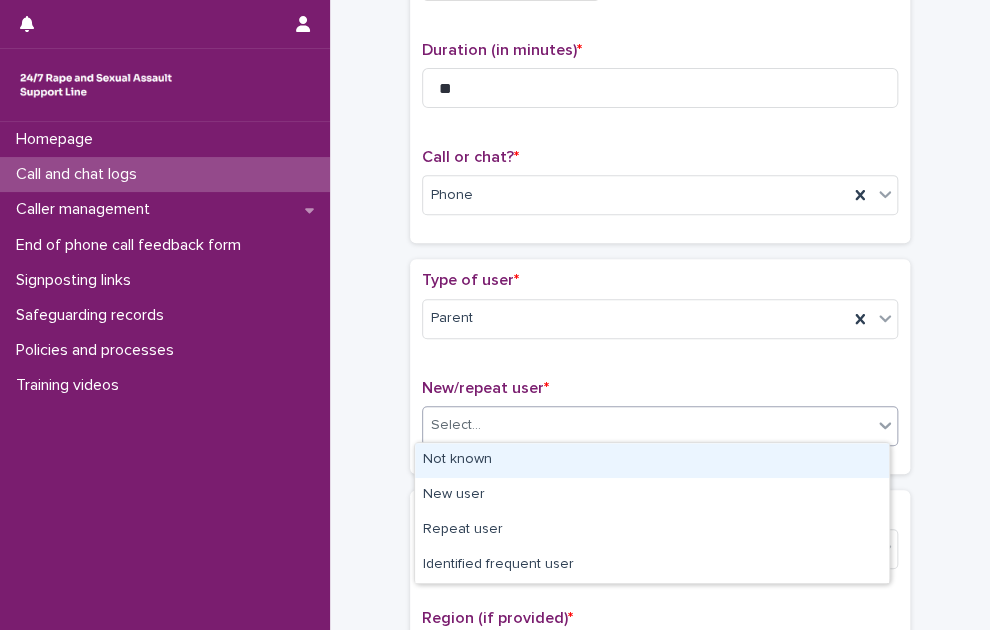 click at bounding box center (484, 424) 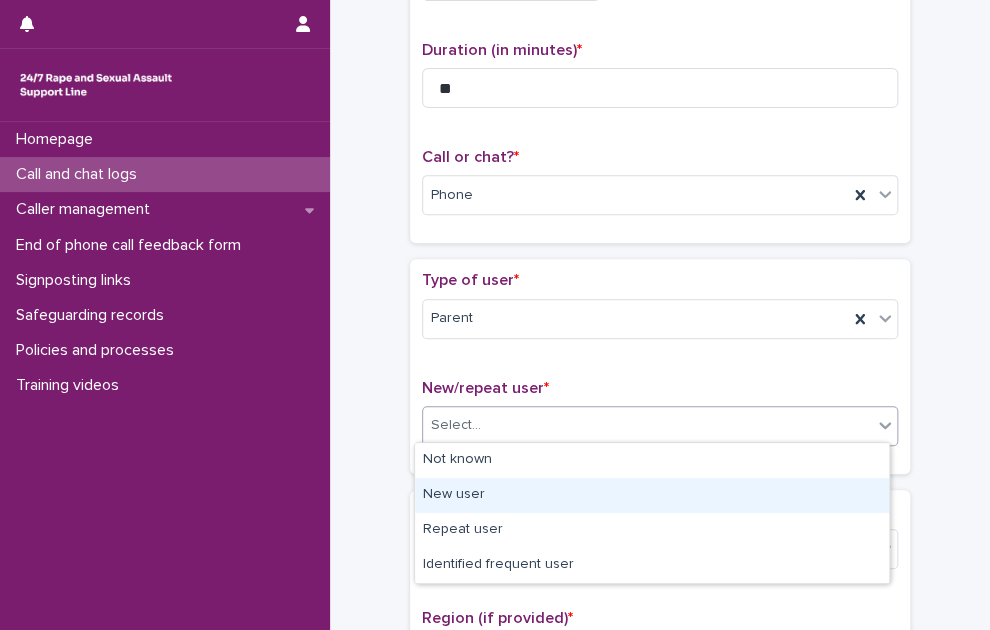 click on "New user" at bounding box center [652, 495] 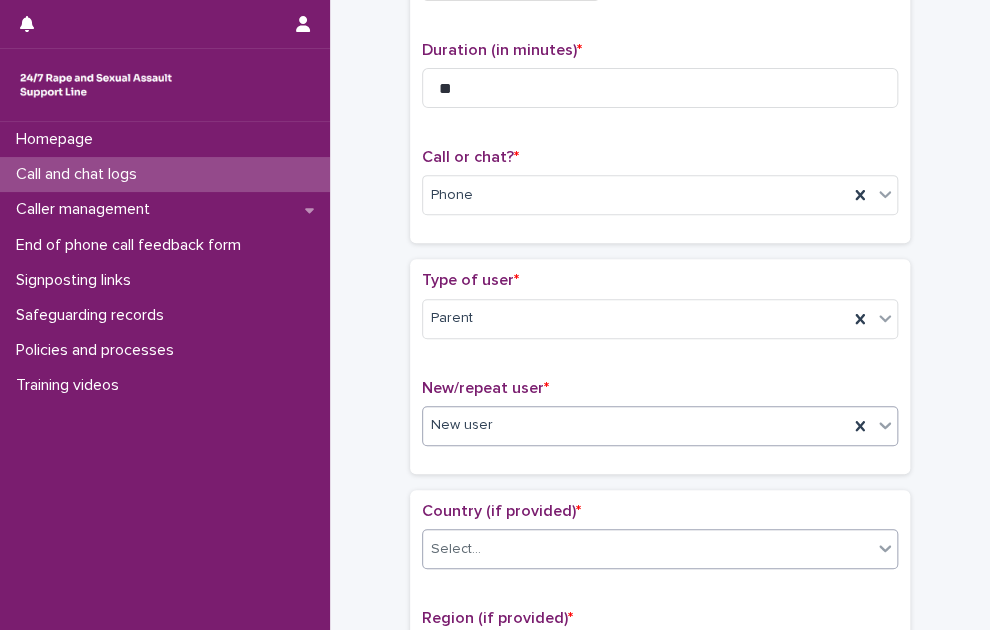 click on "Select..." at bounding box center (456, 549) 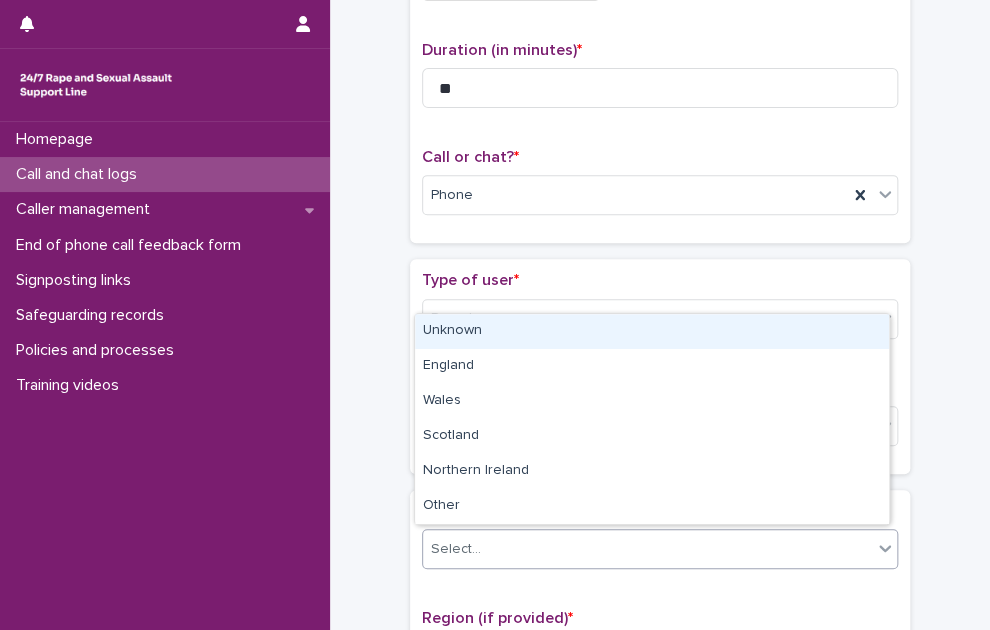 click on "Unknown" at bounding box center [652, 331] 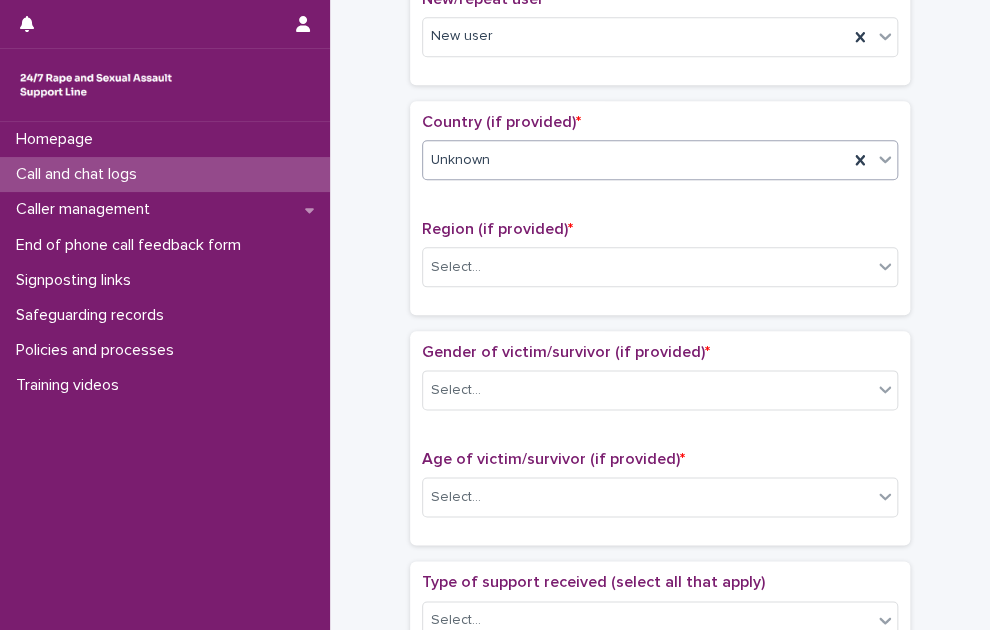 scroll, scrollTop: 600, scrollLeft: 0, axis: vertical 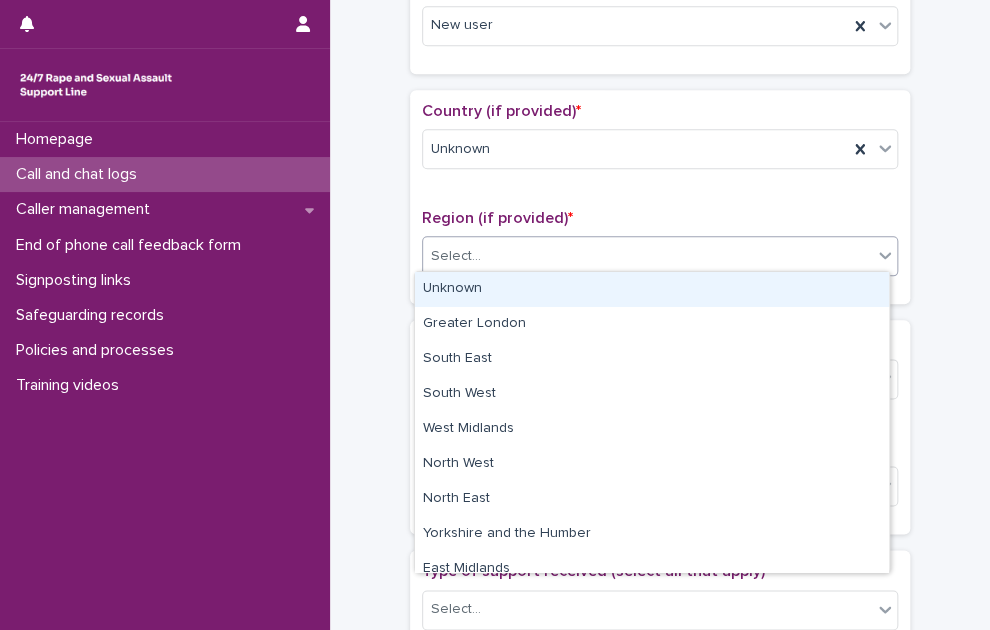 click on "Select..." at bounding box center (647, 256) 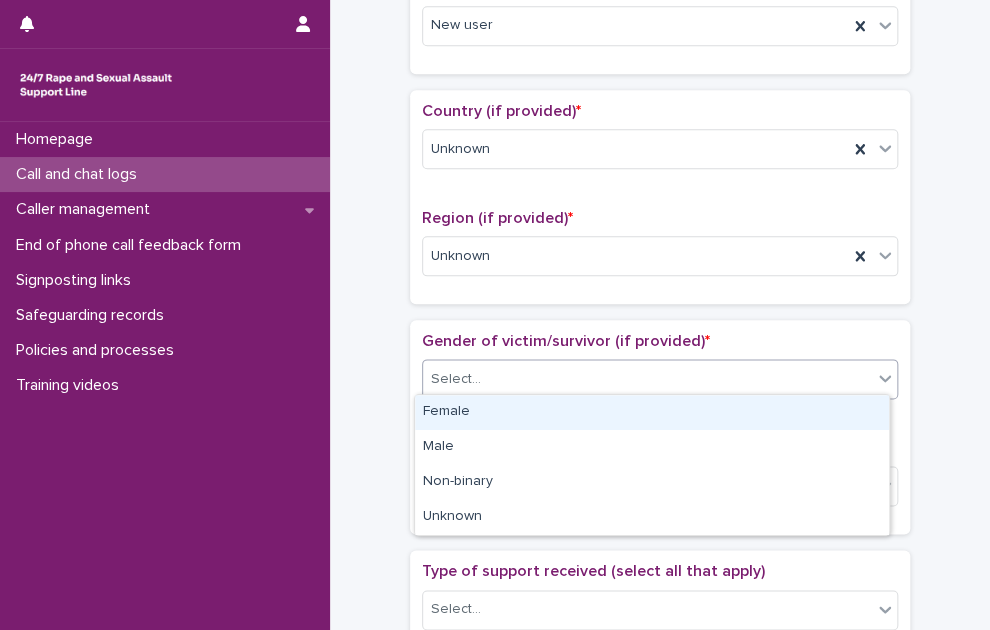 click on "Select..." at bounding box center [456, 379] 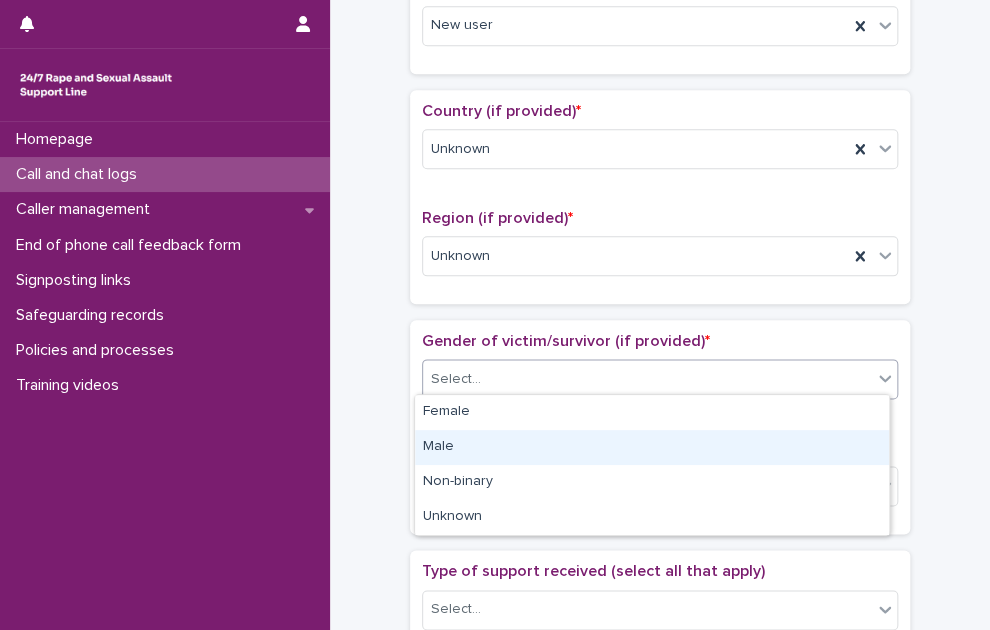 drag, startPoint x: 452, startPoint y: 422, endPoint x: 453, endPoint y: 444, distance: 22.022715 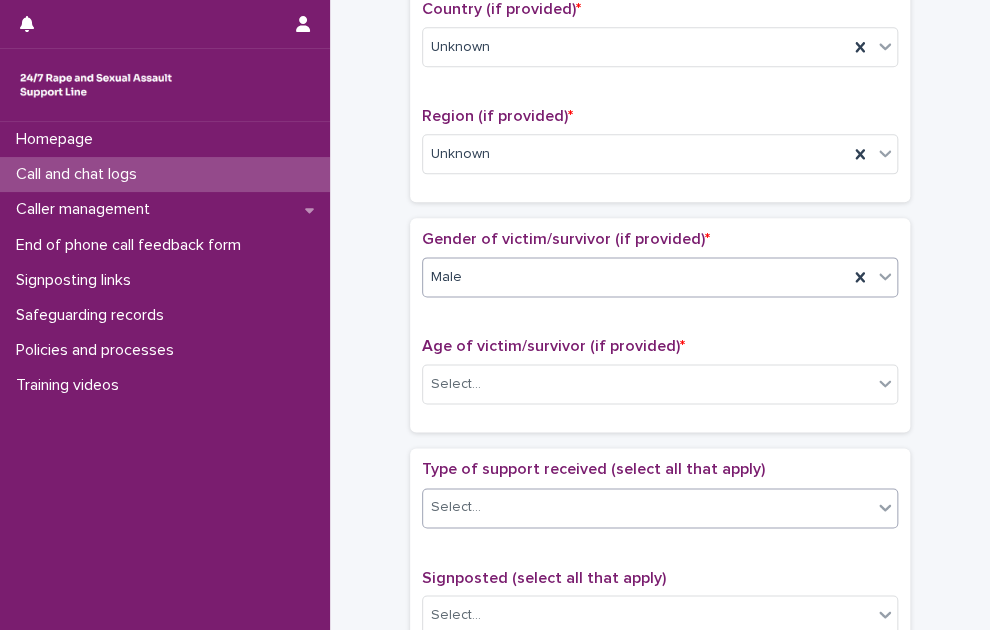 scroll, scrollTop: 800, scrollLeft: 0, axis: vertical 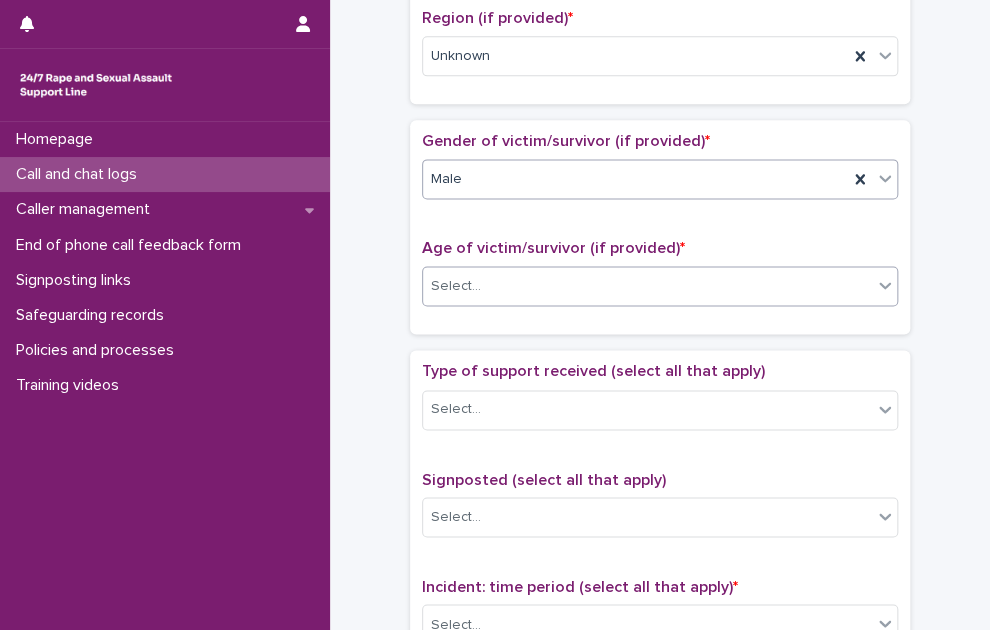 click on "Select..." at bounding box center (647, 286) 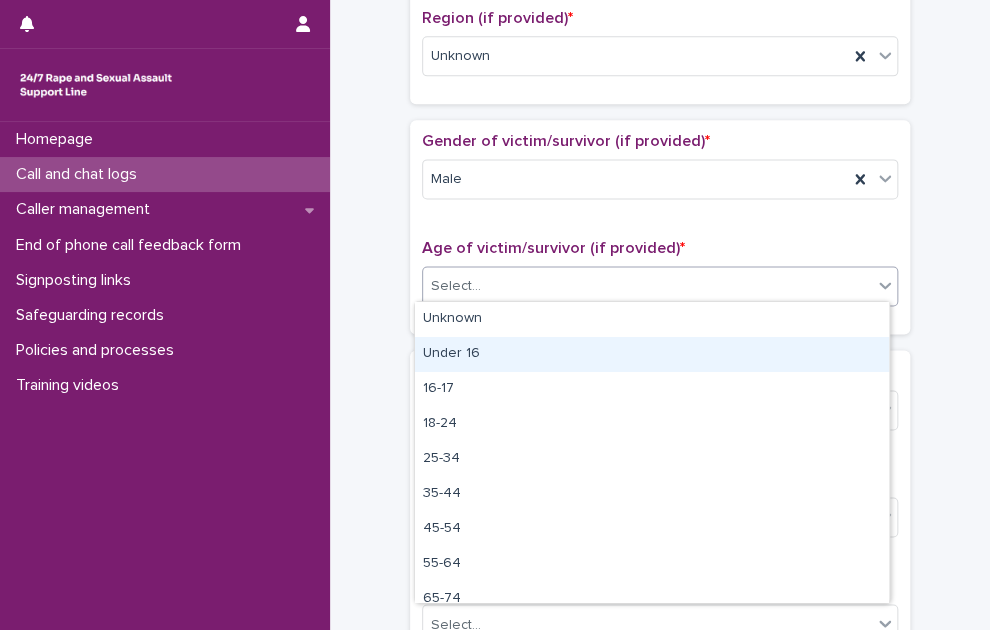 click on "Under 16" at bounding box center (652, 354) 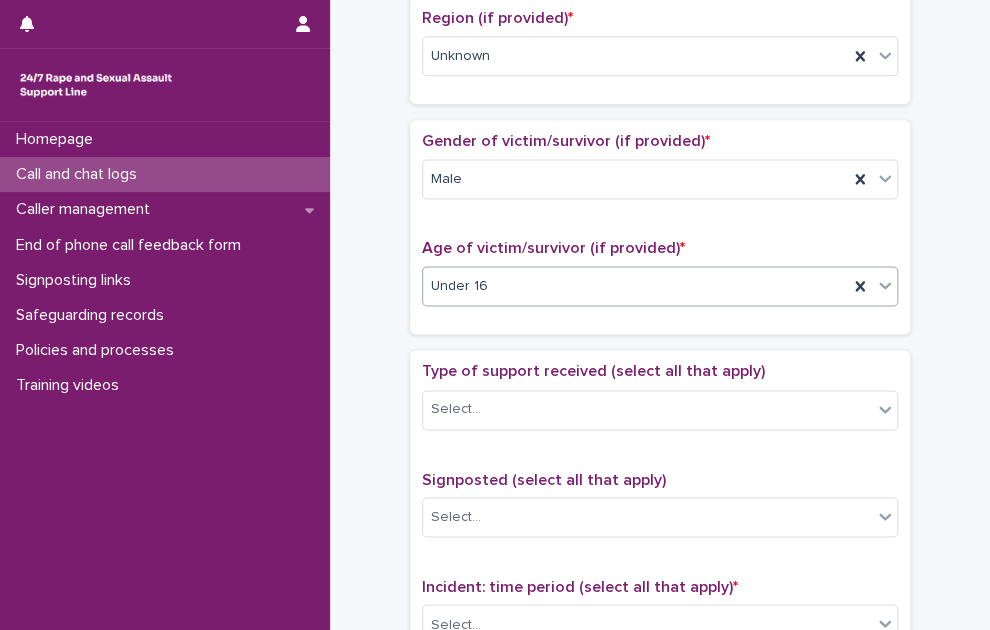 scroll, scrollTop: 1000, scrollLeft: 0, axis: vertical 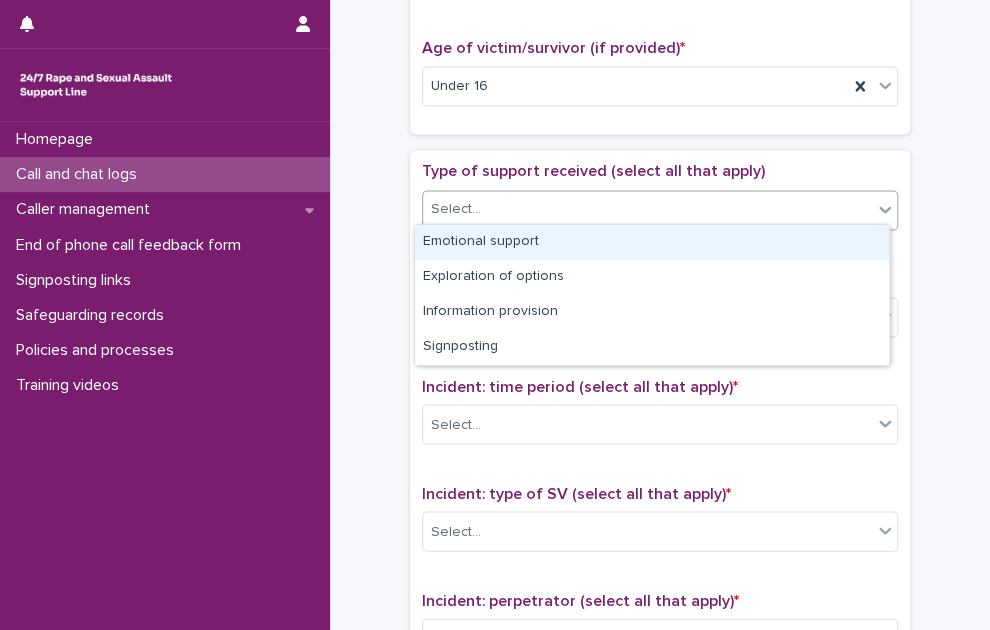 click on "Select..." at bounding box center (647, 209) 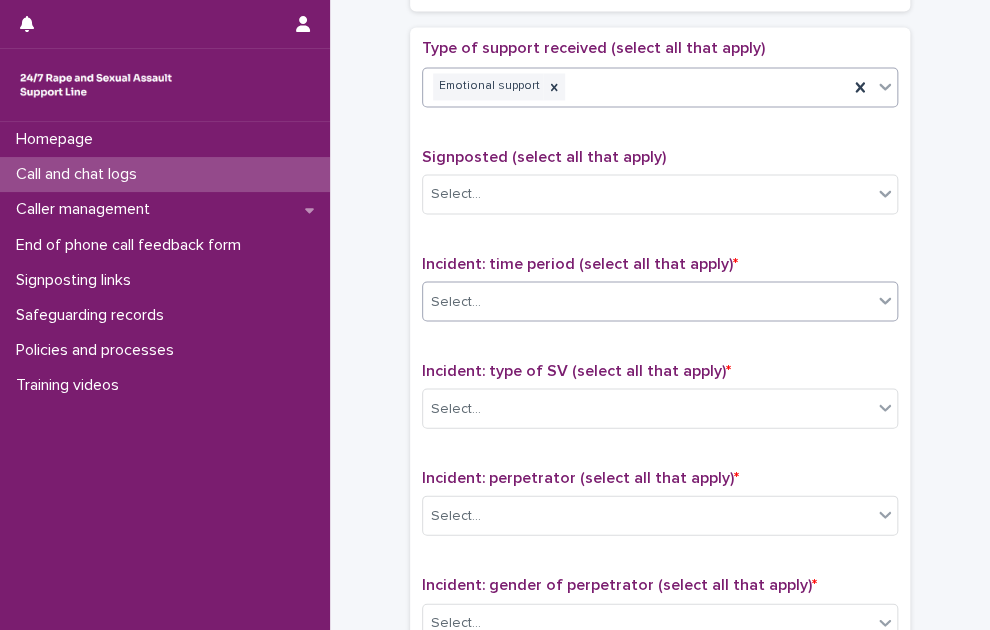 scroll, scrollTop: 1000, scrollLeft: 0, axis: vertical 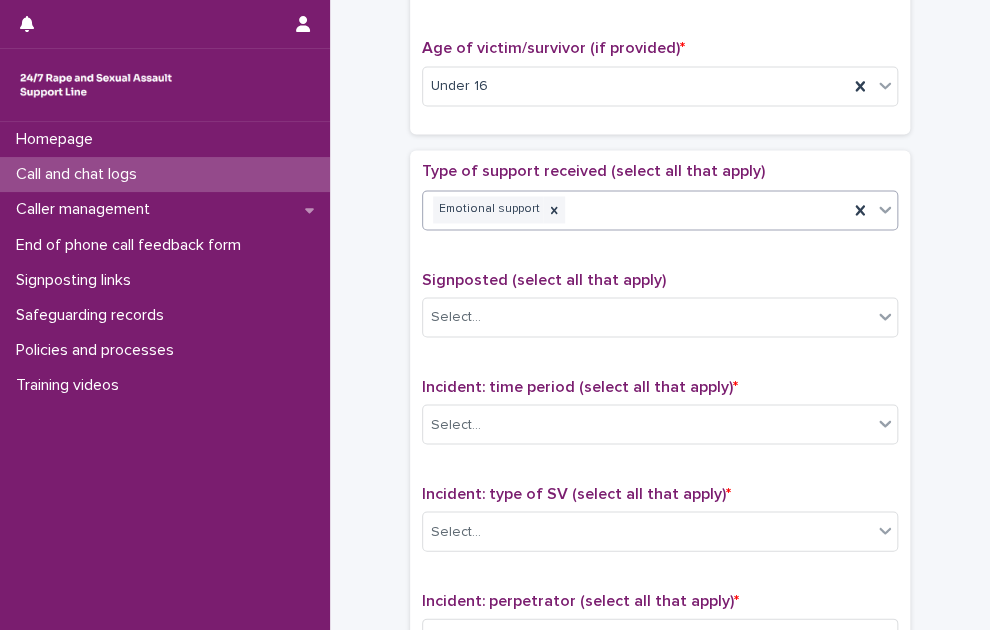 click on "Emotional support" at bounding box center [635, 209] 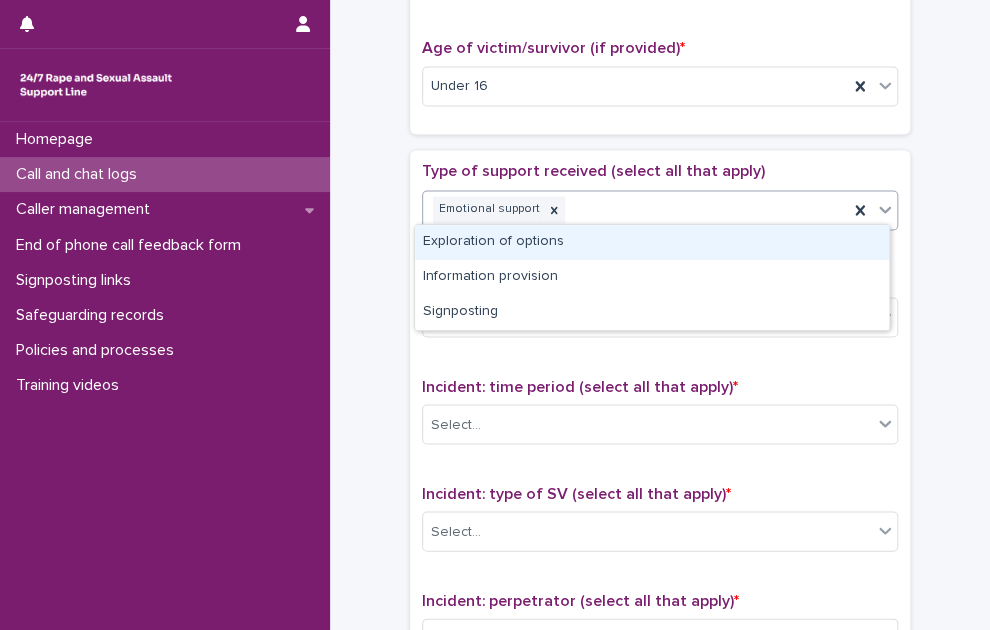 click on "**********" at bounding box center (660, 35) 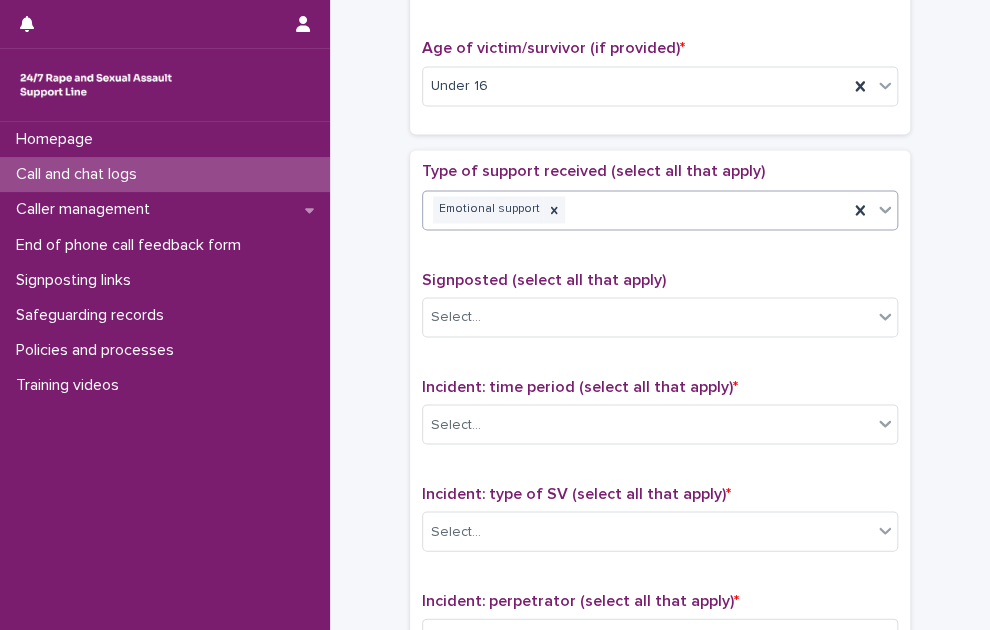 click on "Emotional support" at bounding box center [635, 209] 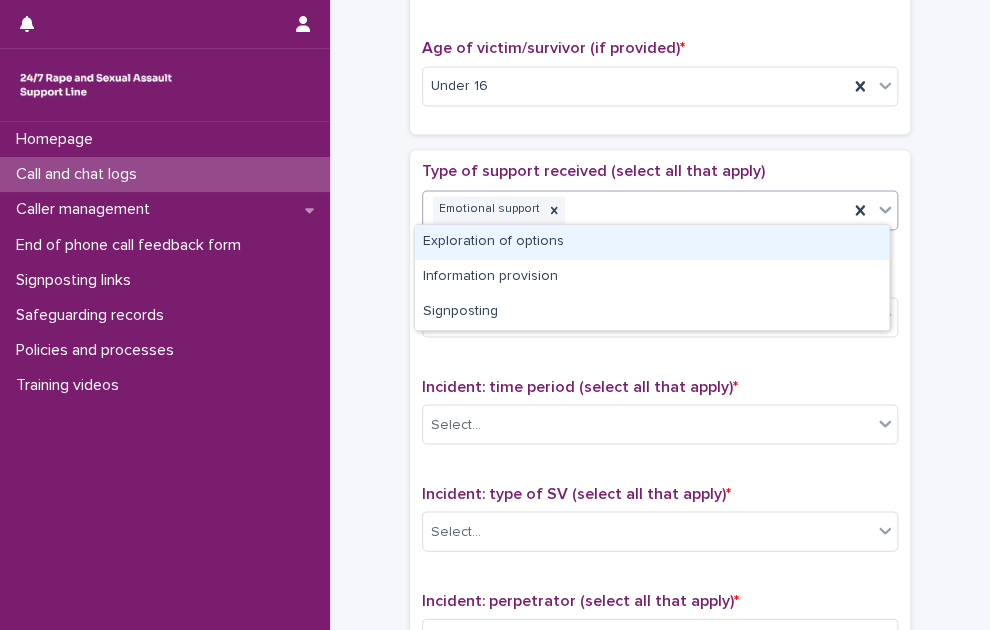 click on "Emotional support" at bounding box center (635, 209) 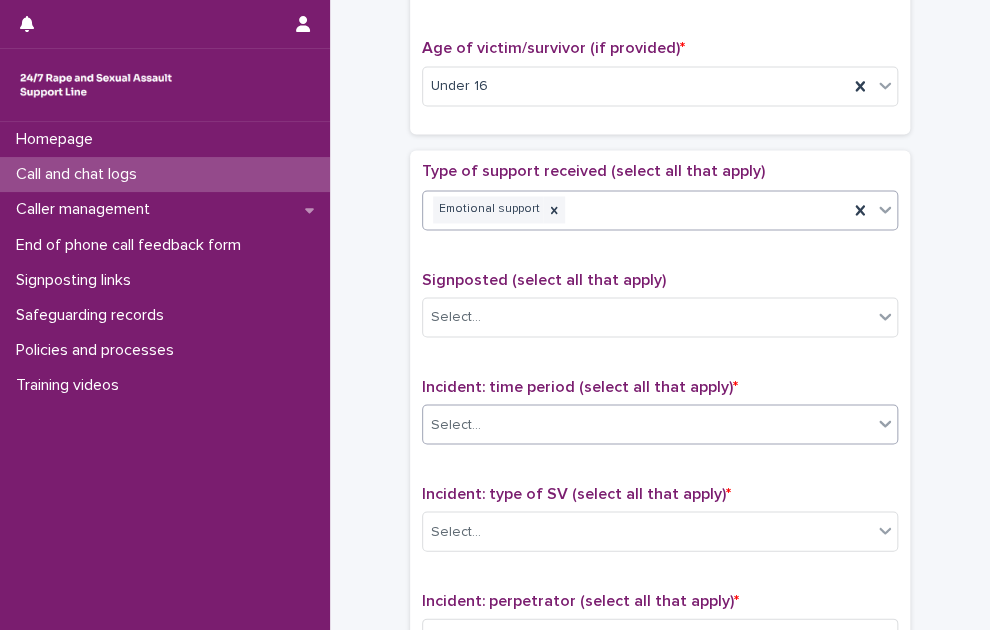 click on "Select..." at bounding box center [647, 424] 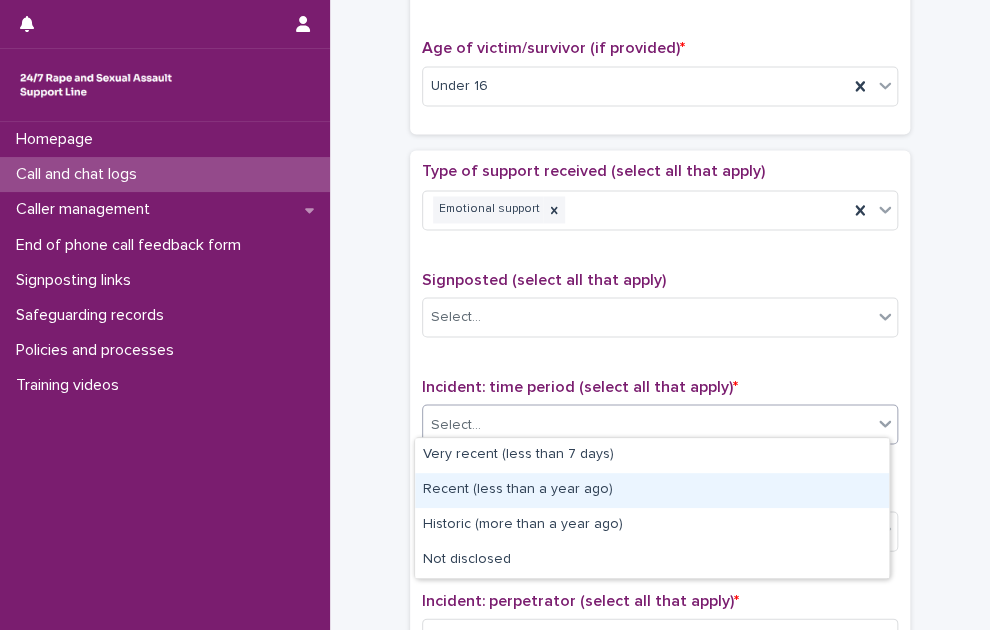 click on "Recent (less than a year ago)" at bounding box center [652, 490] 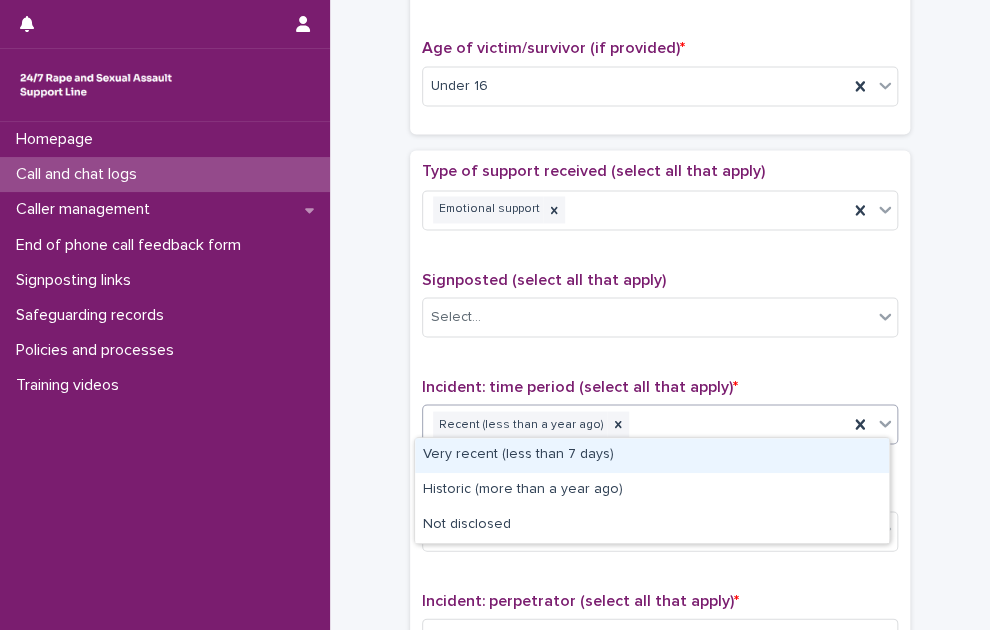 click on "Recent (less than a year ago)" at bounding box center (635, 424) 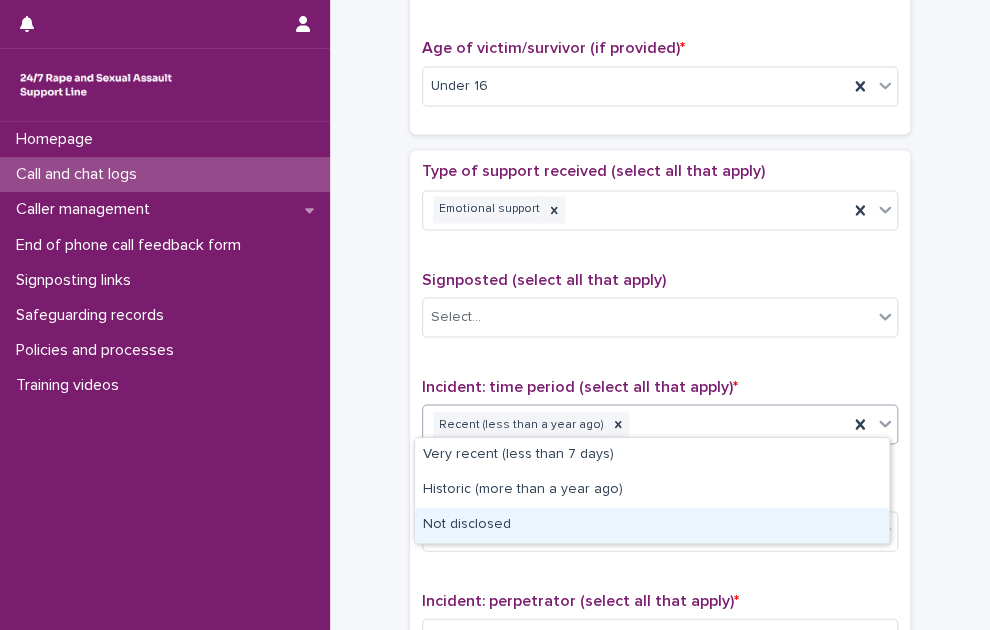 click on "Not disclosed" at bounding box center (652, 525) 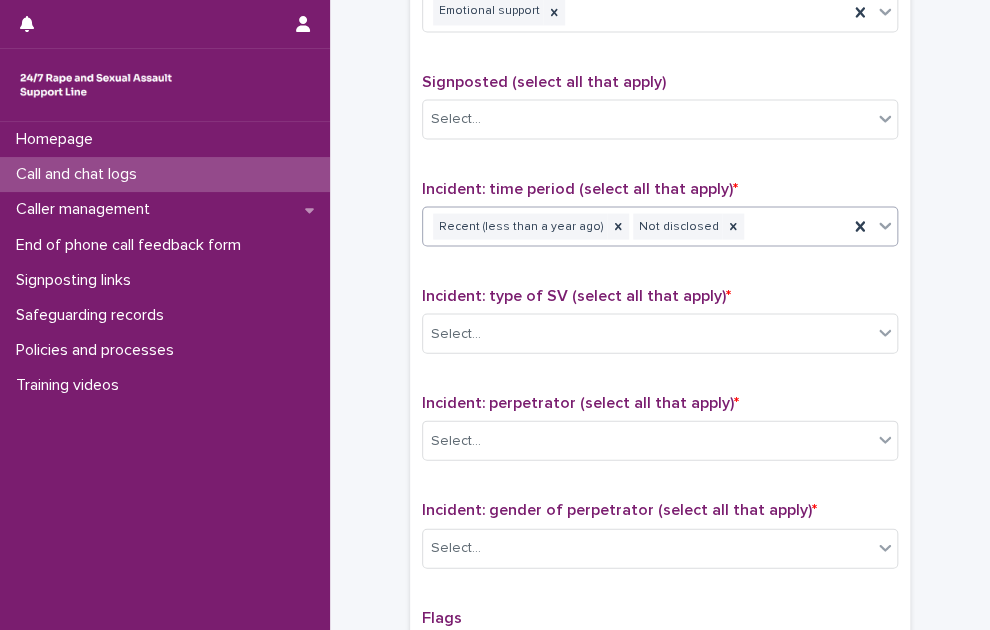 scroll, scrollTop: 1200, scrollLeft: 0, axis: vertical 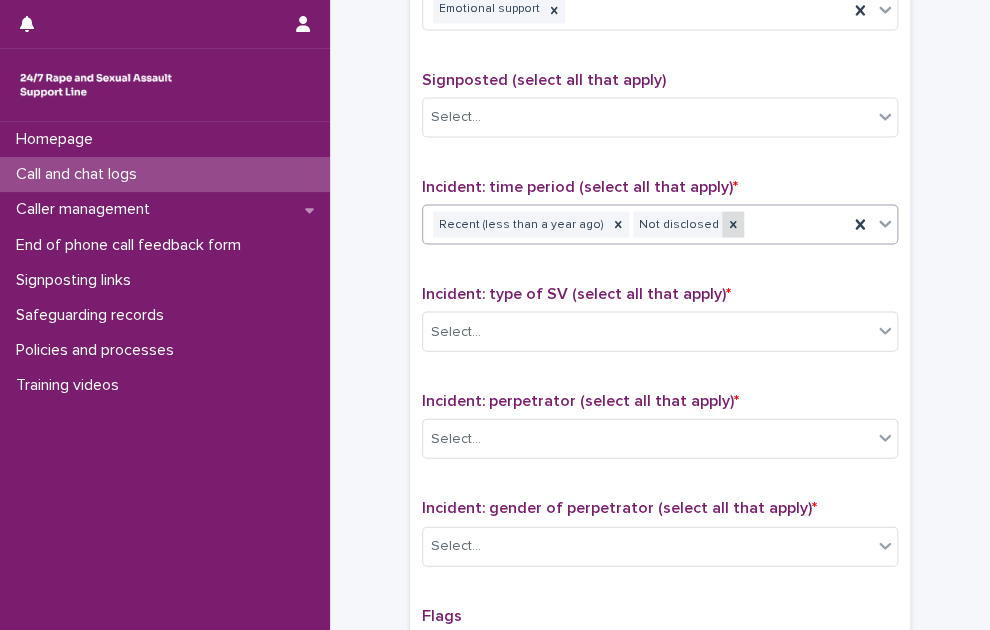 click 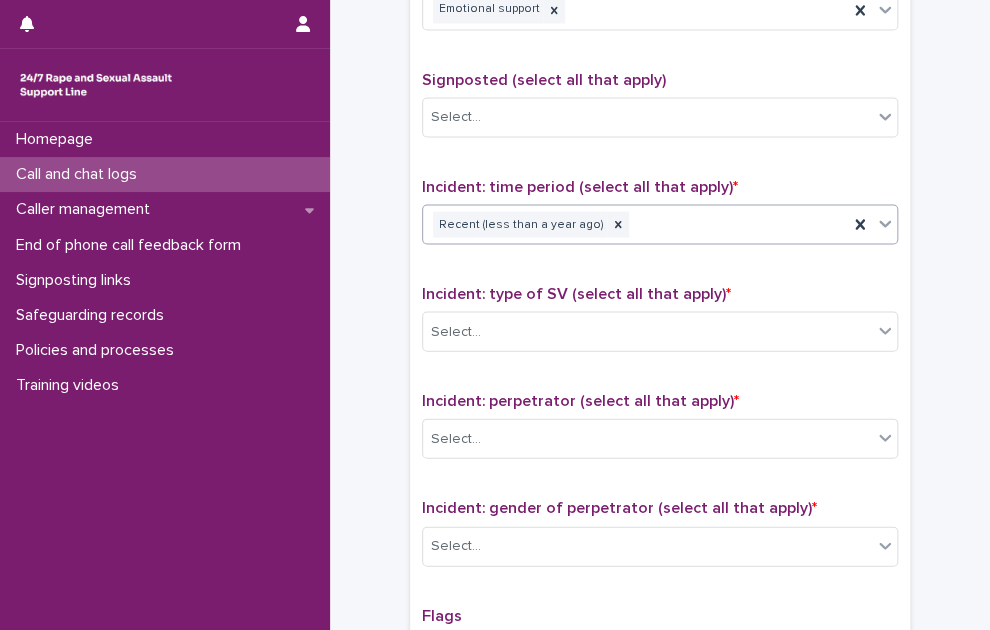 click on "Recent (less than a year ago)" at bounding box center [635, 224] 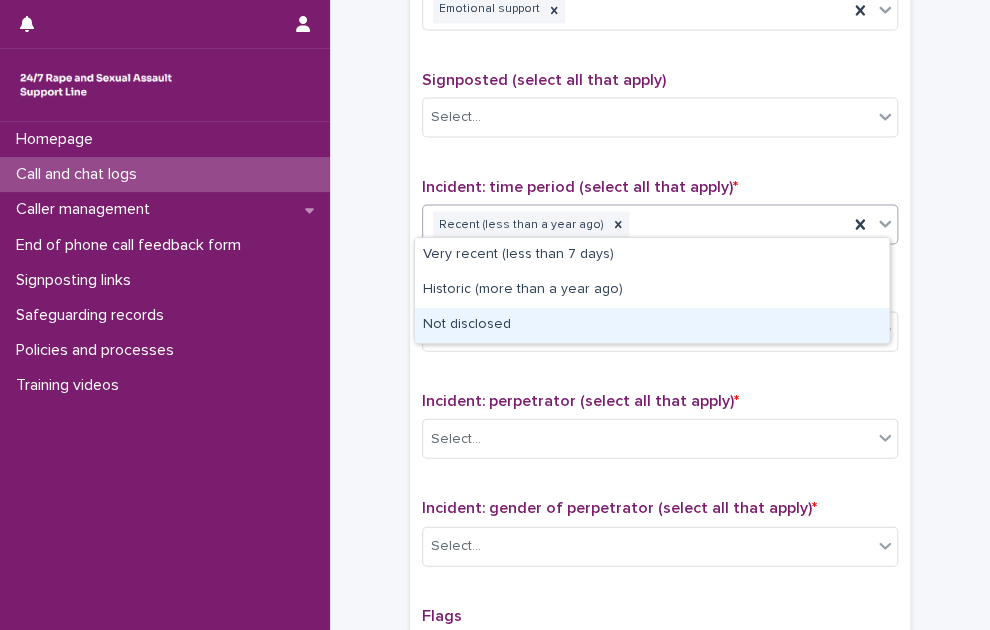 click on "Not disclosed" at bounding box center [652, 325] 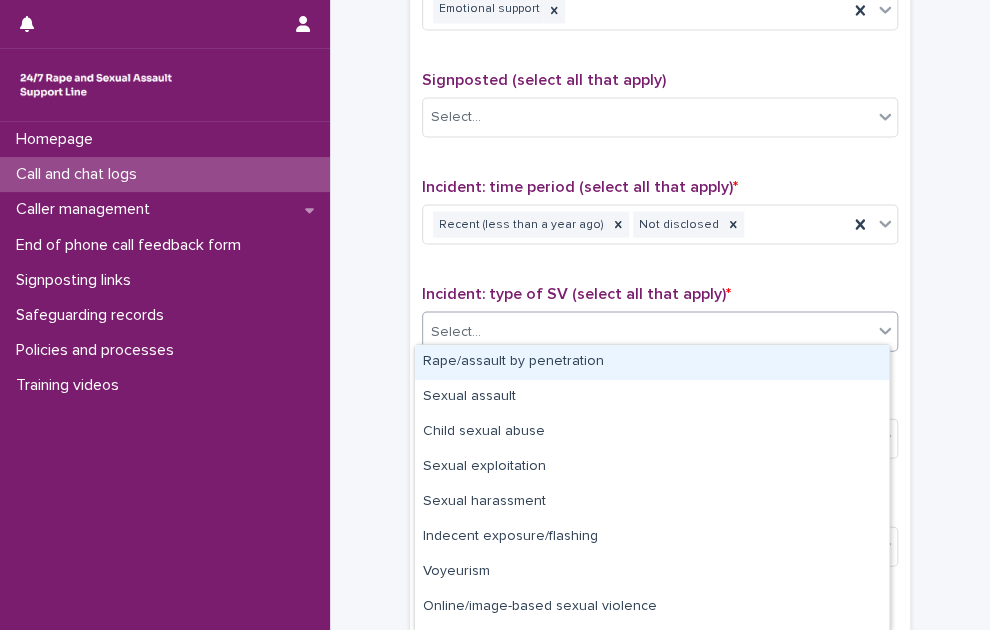 click on "Select..." at bounding box center [647, 331] 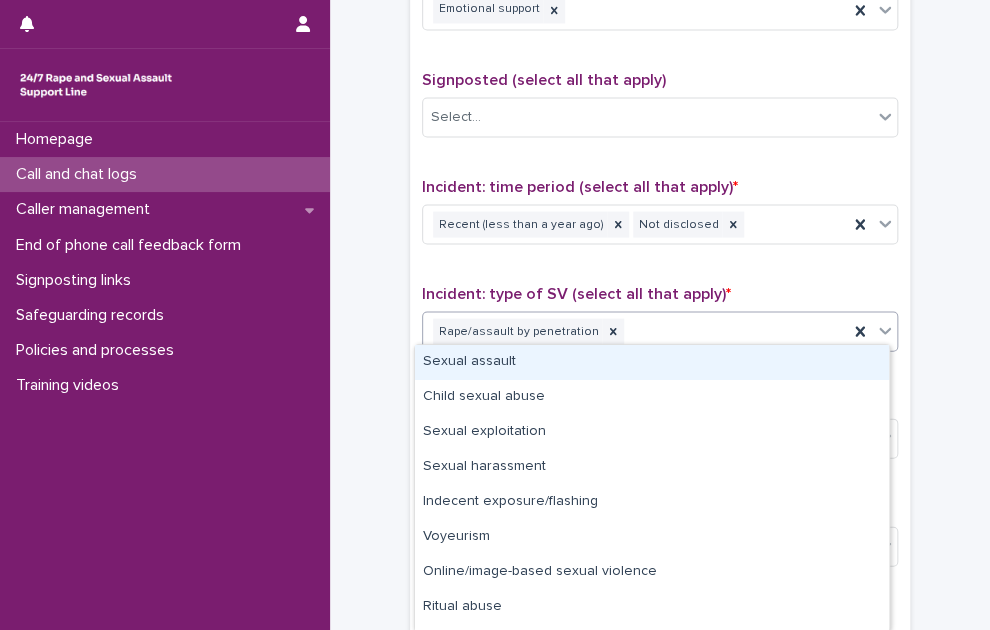 click on "Rape/assault by penetration" at bounding box center (635, 331) 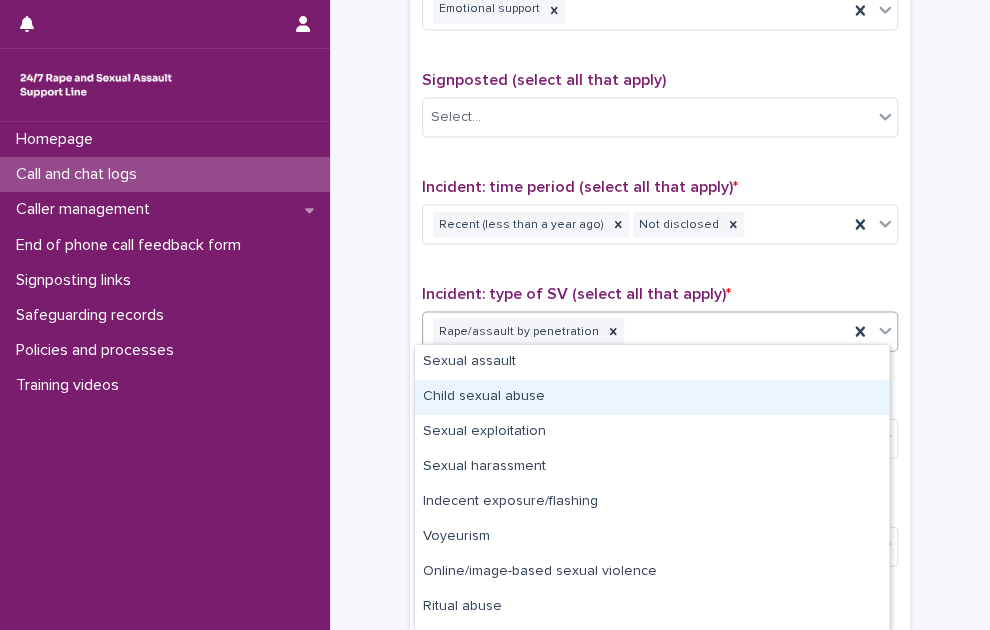 click on "Child sexual abuse" at bounding box center (652, 397) 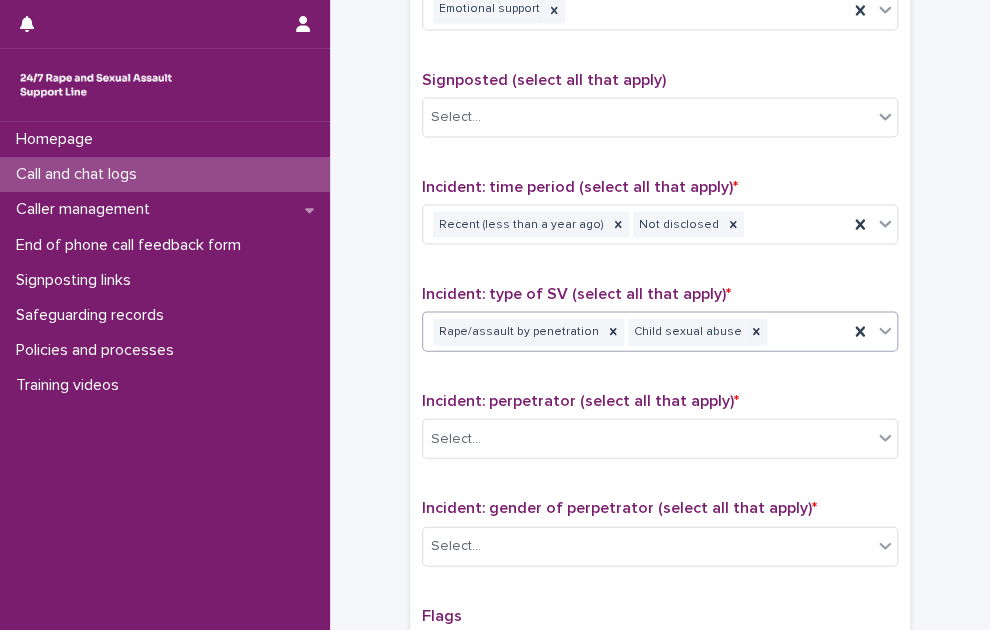 scroll, scrollTop: 1300, scrollLeft: 0, axis: vertical 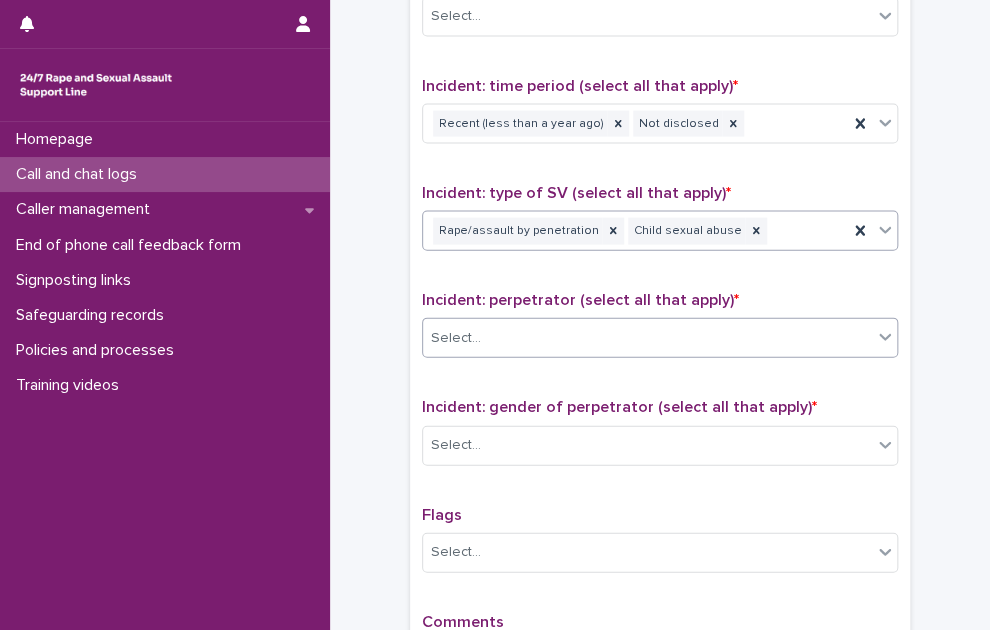 click on "Select..." at bounding box center (647, 338) 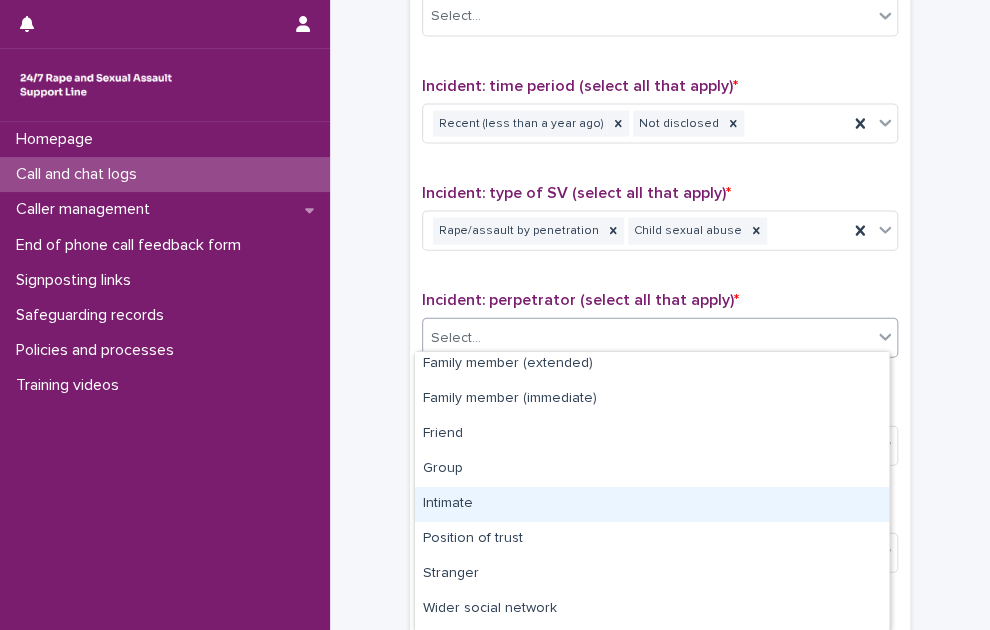 scroll, scrollTop: 0, scrollLeft: 0, axis: both 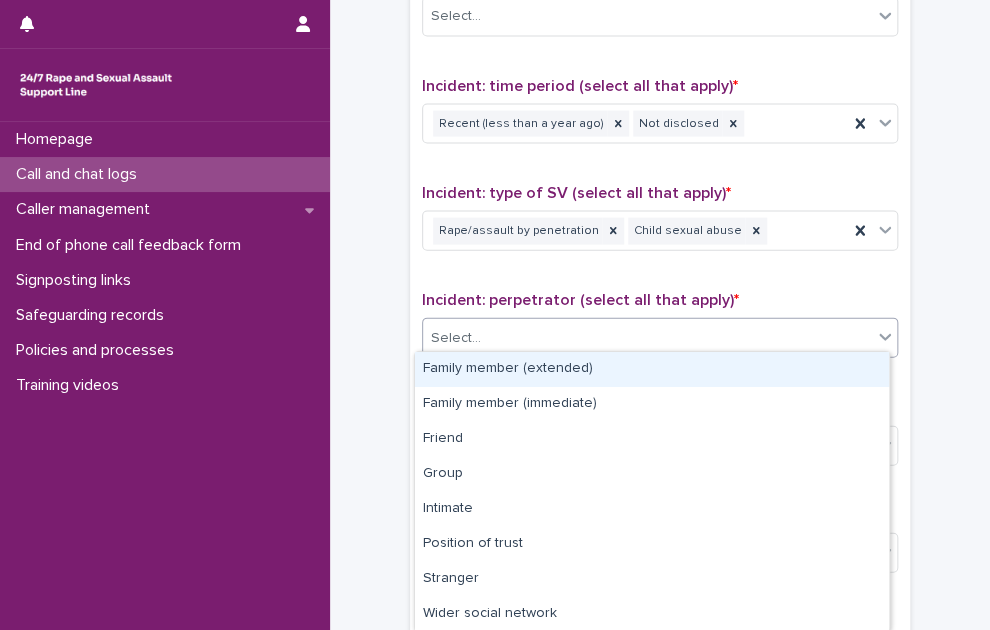 click on "Family member (extended)" at bounding box center [652, 369] 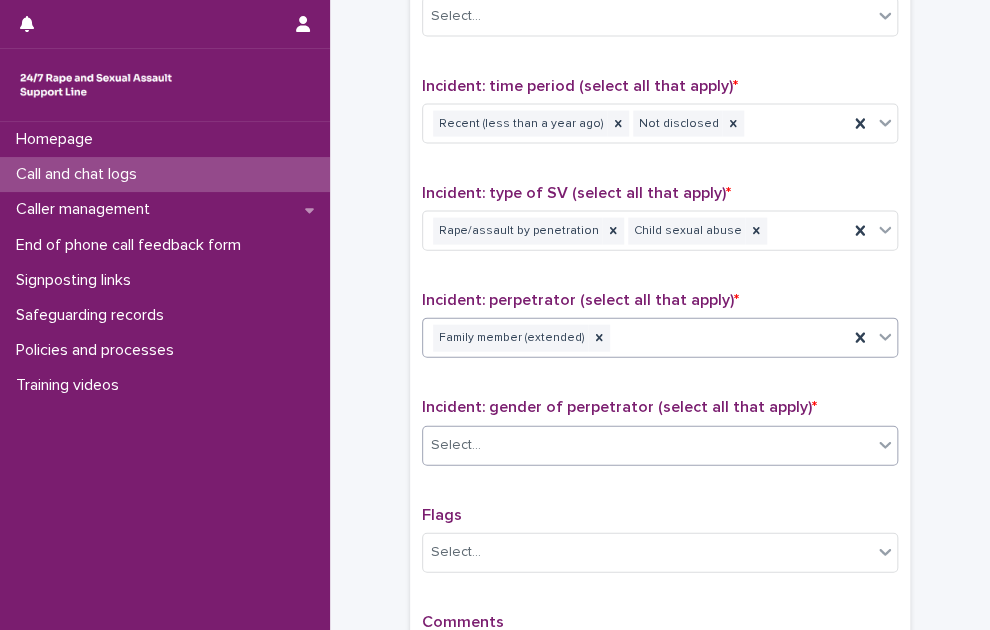 scroll, scrollTop: 1400, scrollLeft: 0, axis: vertical 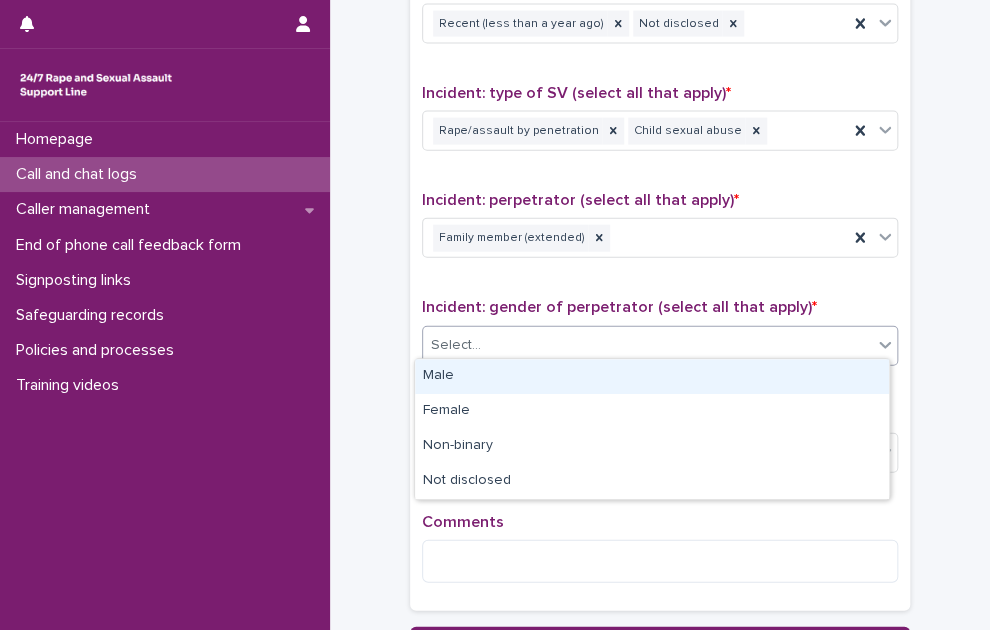 click on "Select..." at bounding box center [647, 345] 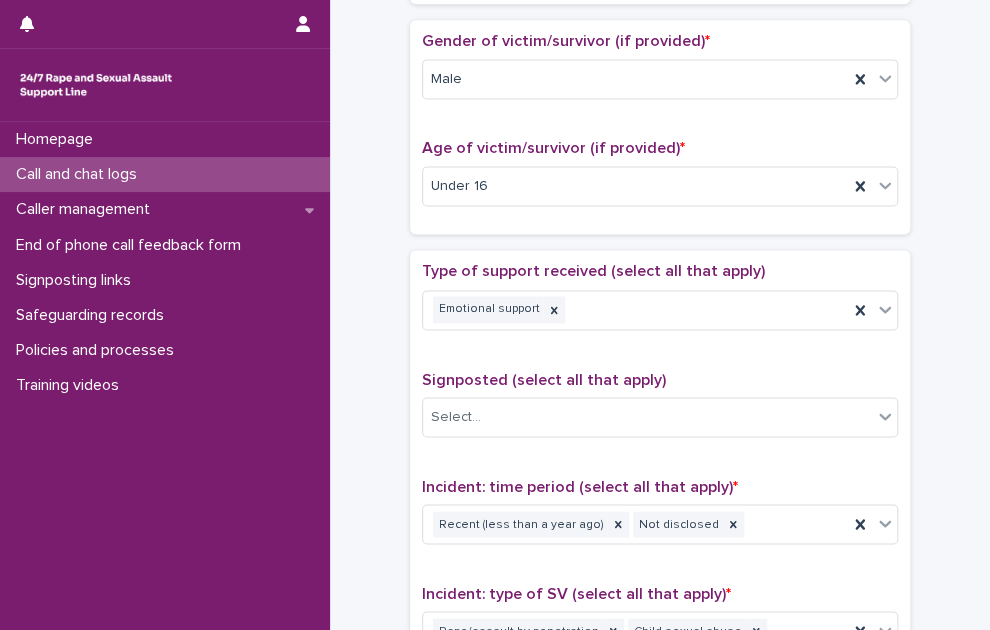 scroll, scrollTop: 1577, scrollLeft: 0, axis: vertical 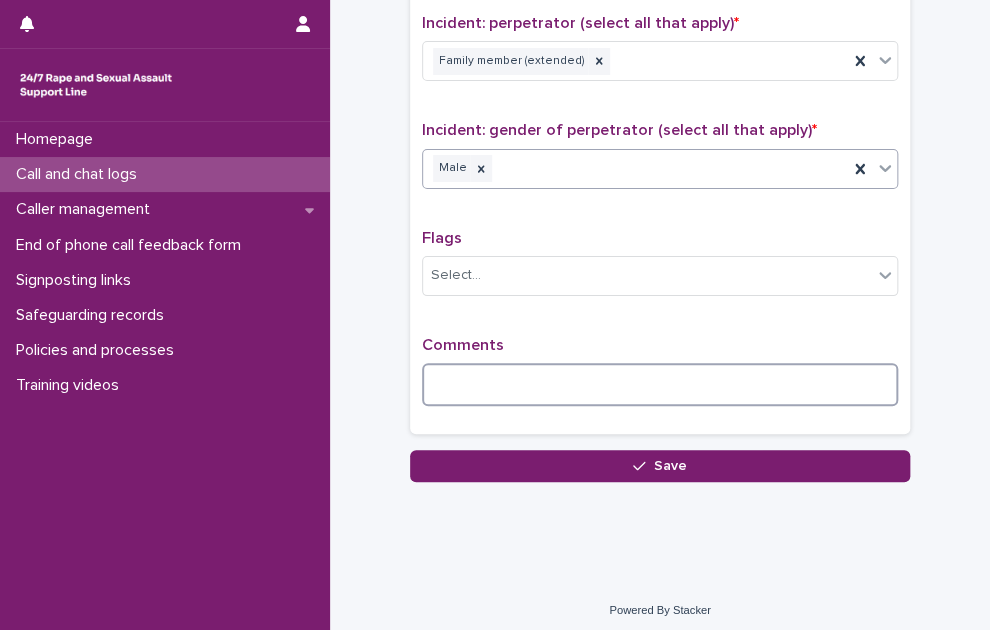 click at bounding box center (660, 384) 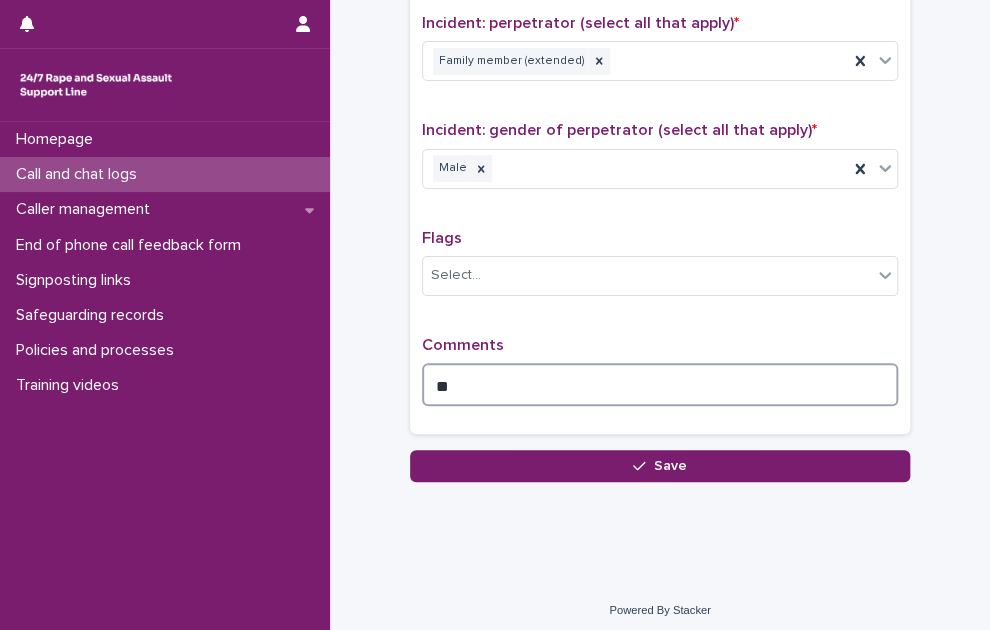 type on "*" 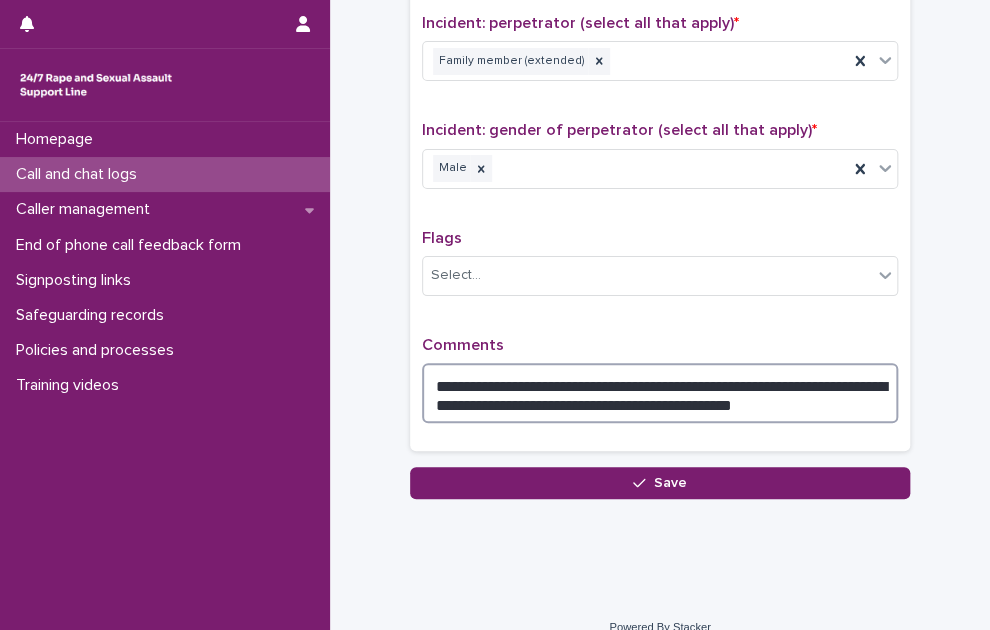 click on "**********" at bounding box center [660, 393] 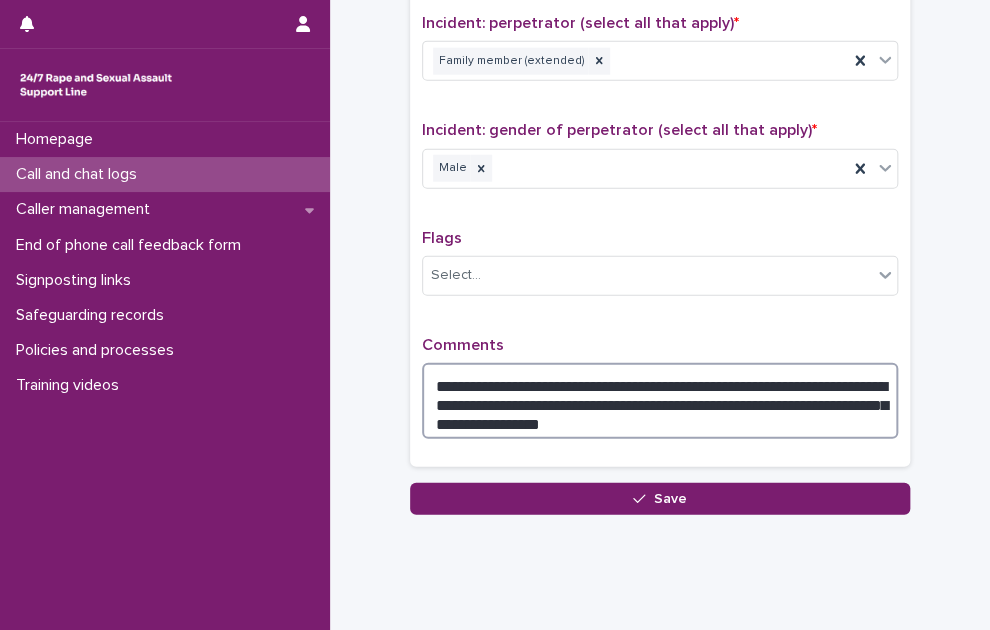 click on "**********" at bounding box center (660, 401) 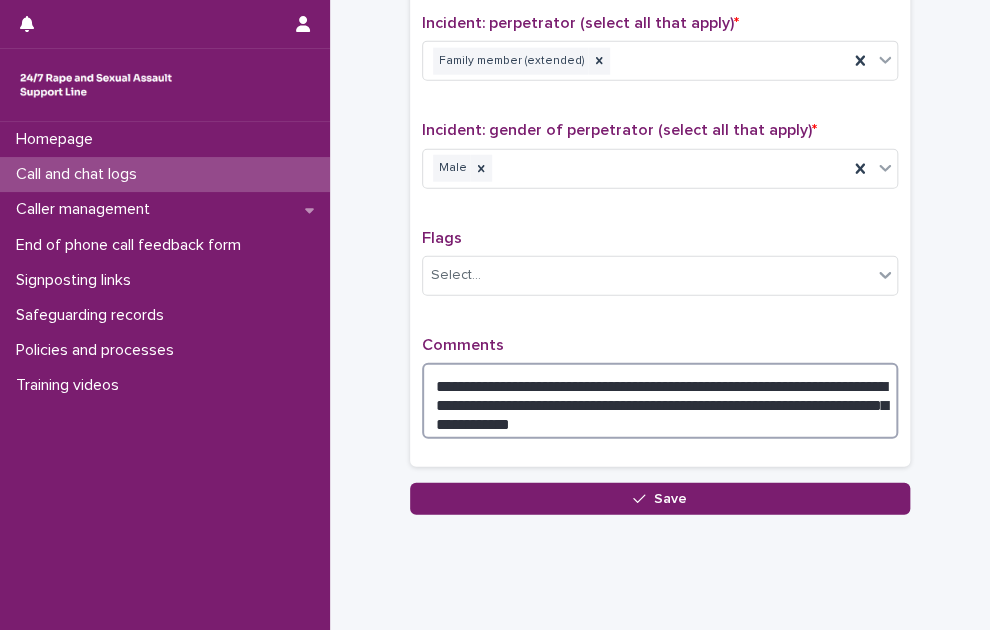 click on "**********" at bounding box center [660, 401] 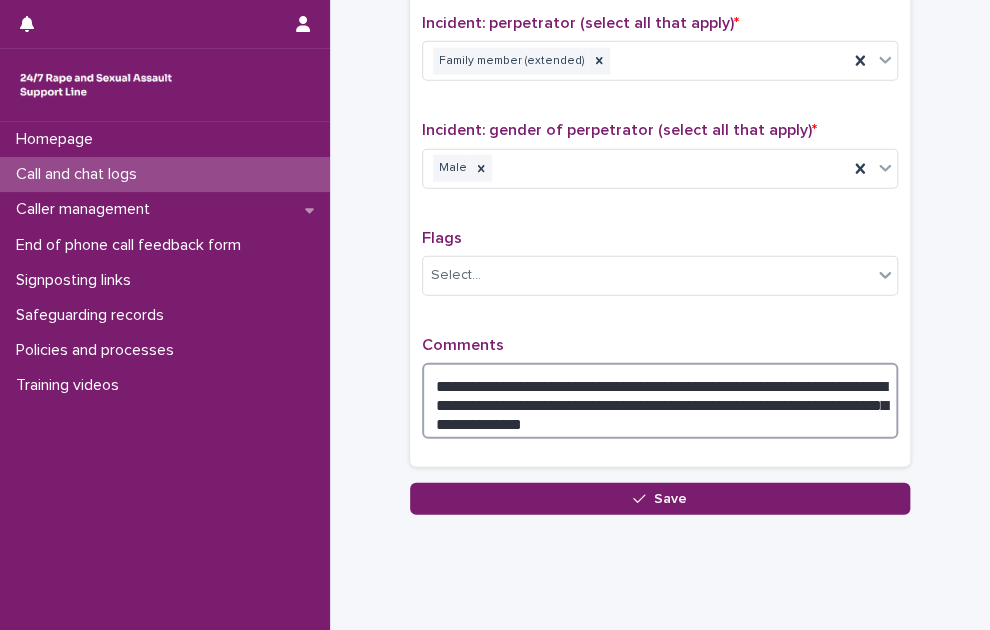 click on "**********" at bounding box center [660, 401] 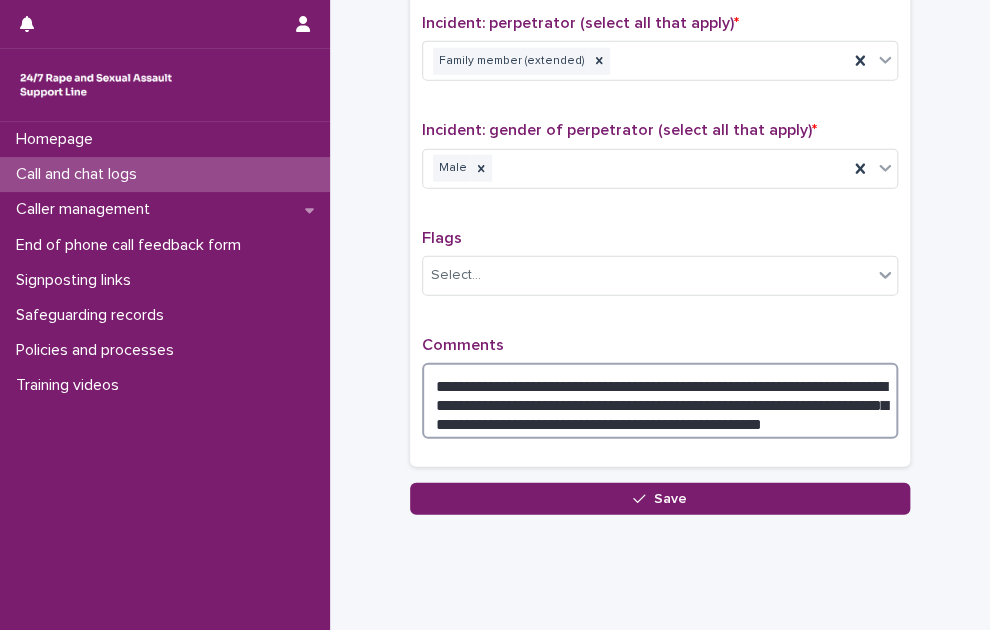click on "**********" at bounding box center (660, 401) 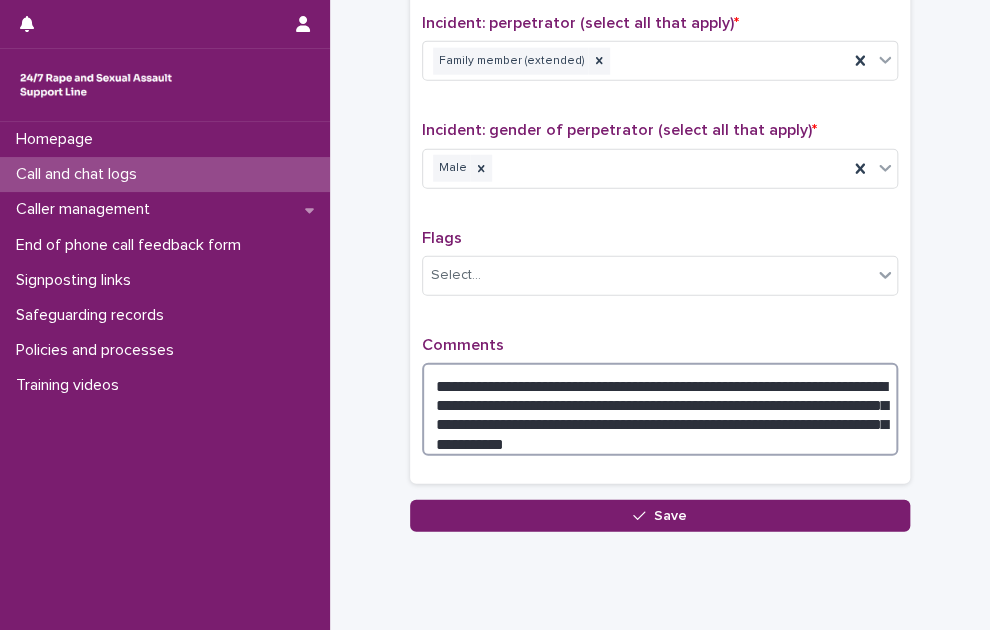 click on "**********" at bounding box center [660, 409] 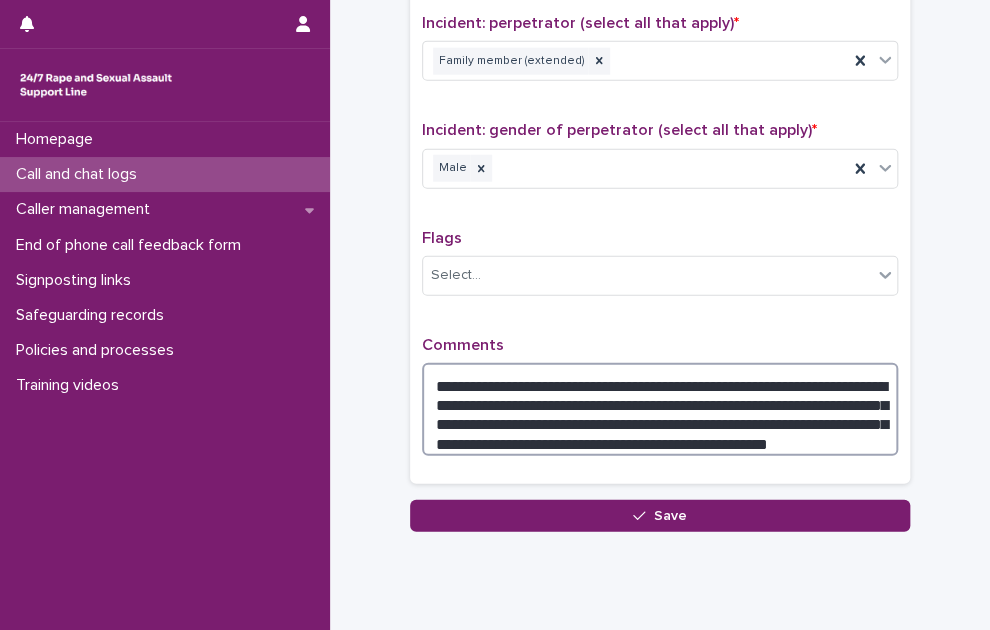 click on "**********" at bounding box center (660, 409) 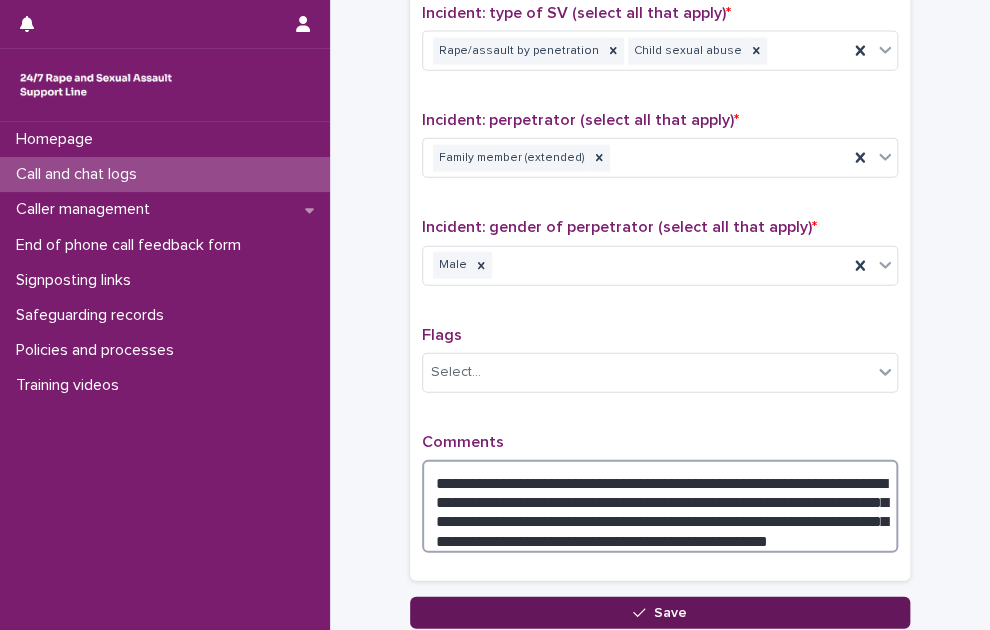 scroll, scrollTop: 1627, scrollLeft: 0, axis: vertical 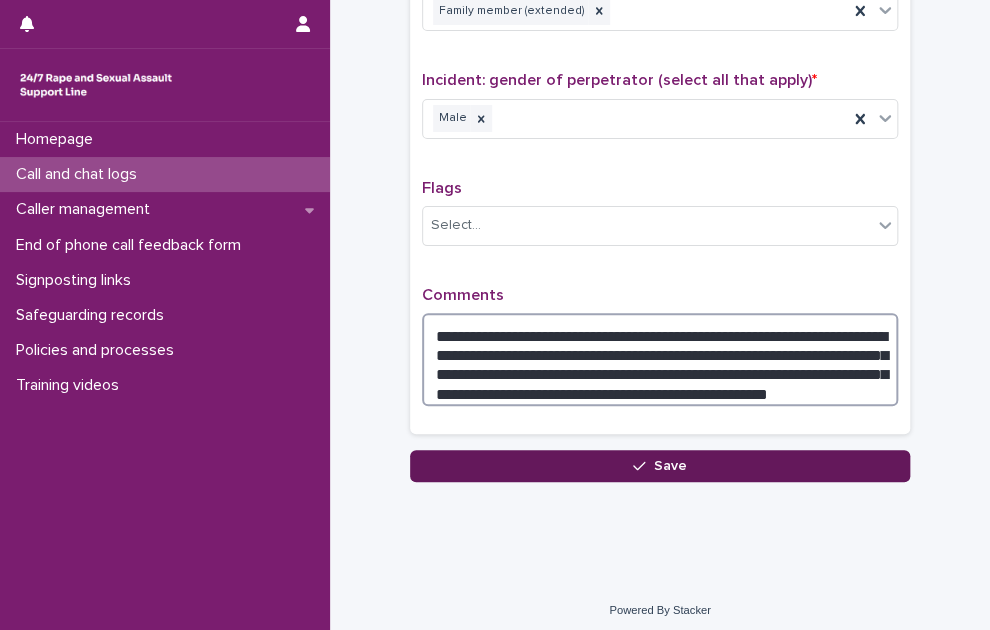 type on "**********" 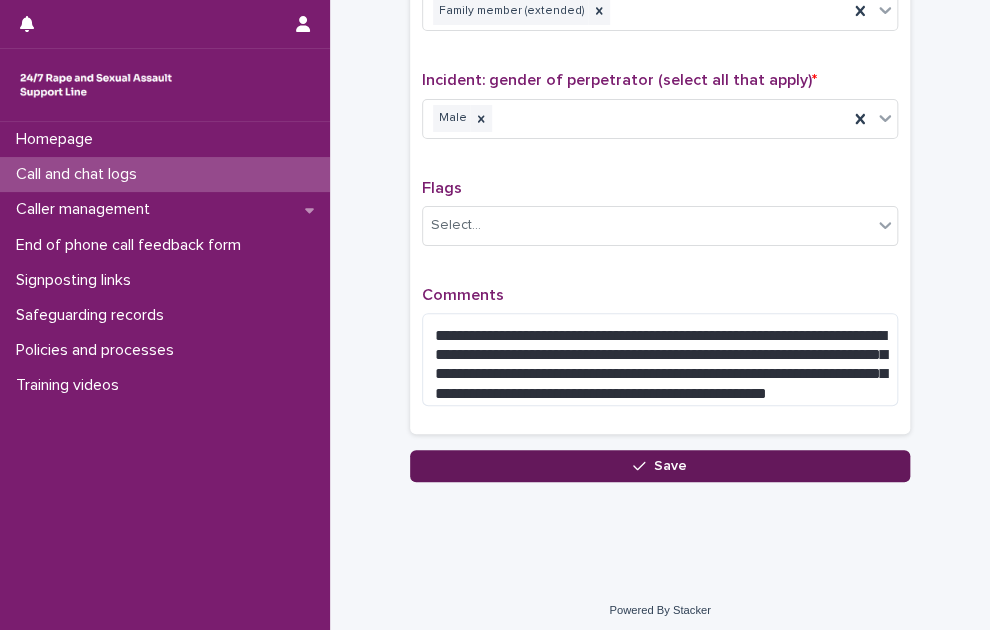 click on "Save" at bounding box center [660, 466] 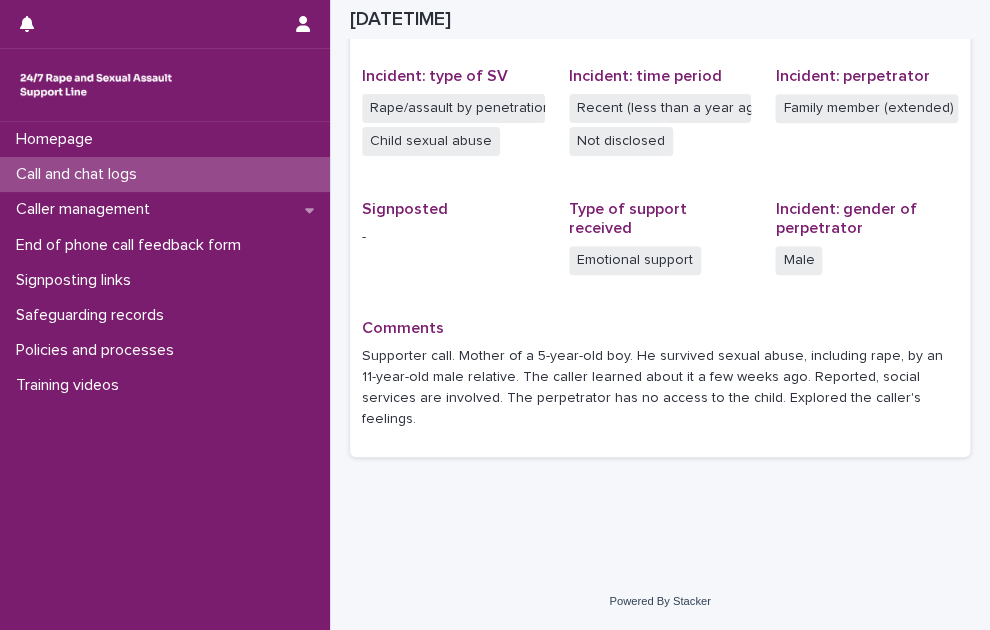 scroll, scrollTop: 467, scrollLeft: 0, axis: vertical 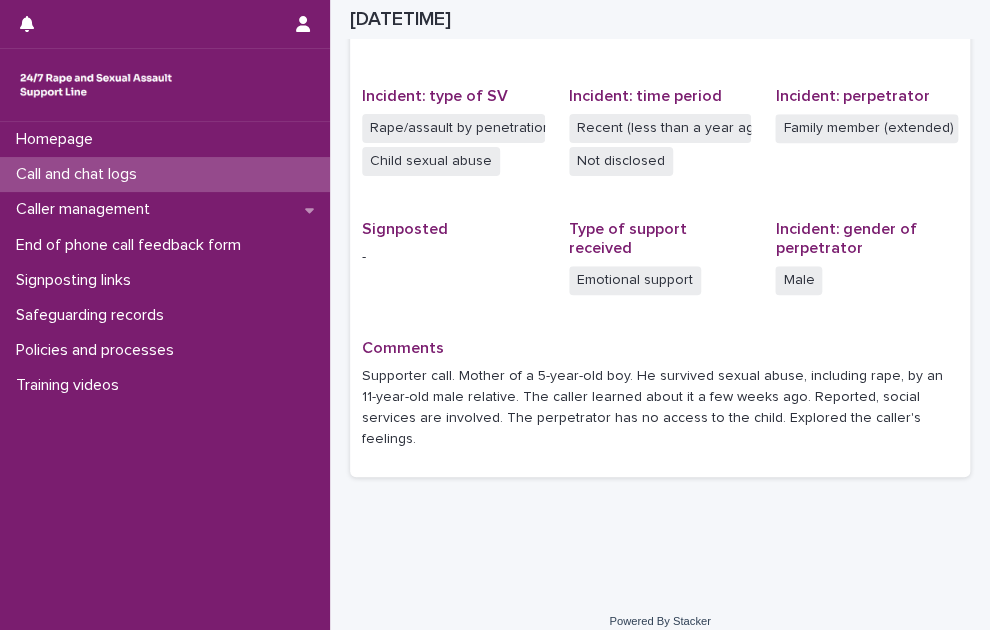 click on "Call and chat logs" at bounding box center [80, 174] 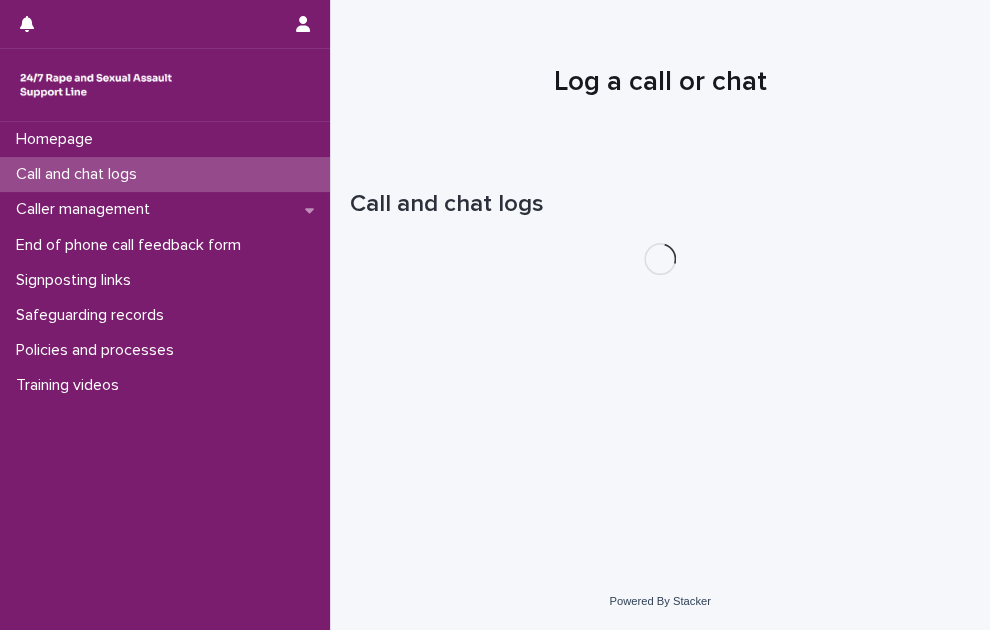 scroll, scrollTop: 0, scrollLeft: 0, axis: both 